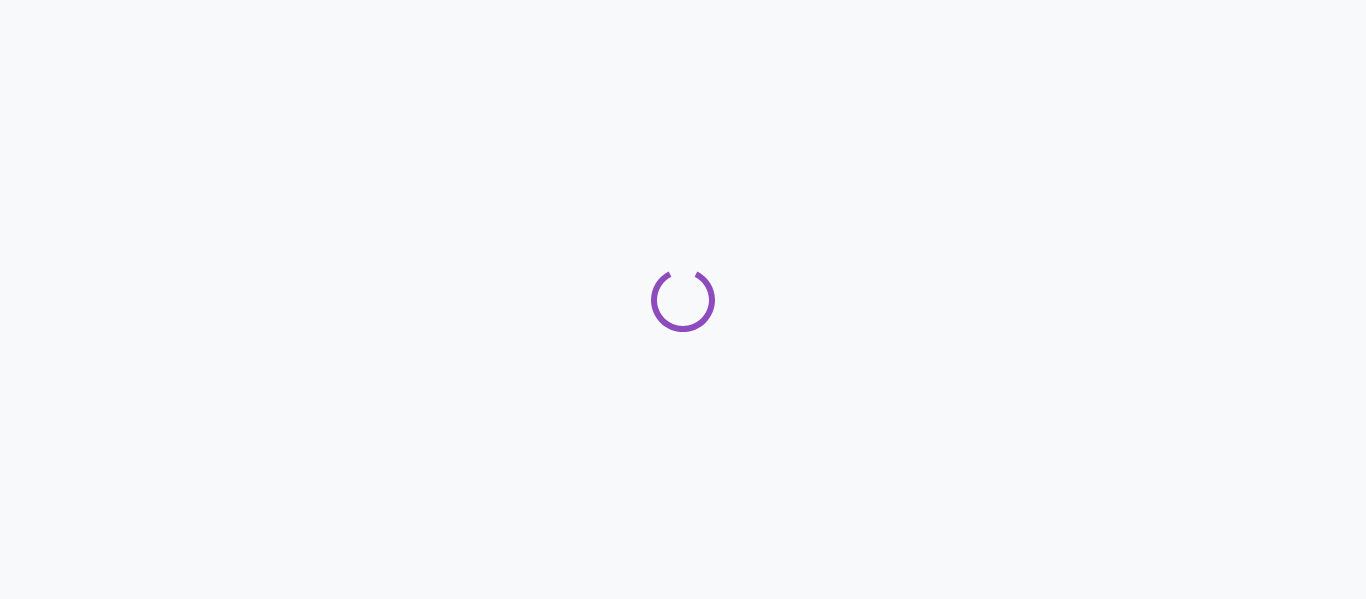 scroll, scrollTop: 0, scrollLeft: 0, axis: both 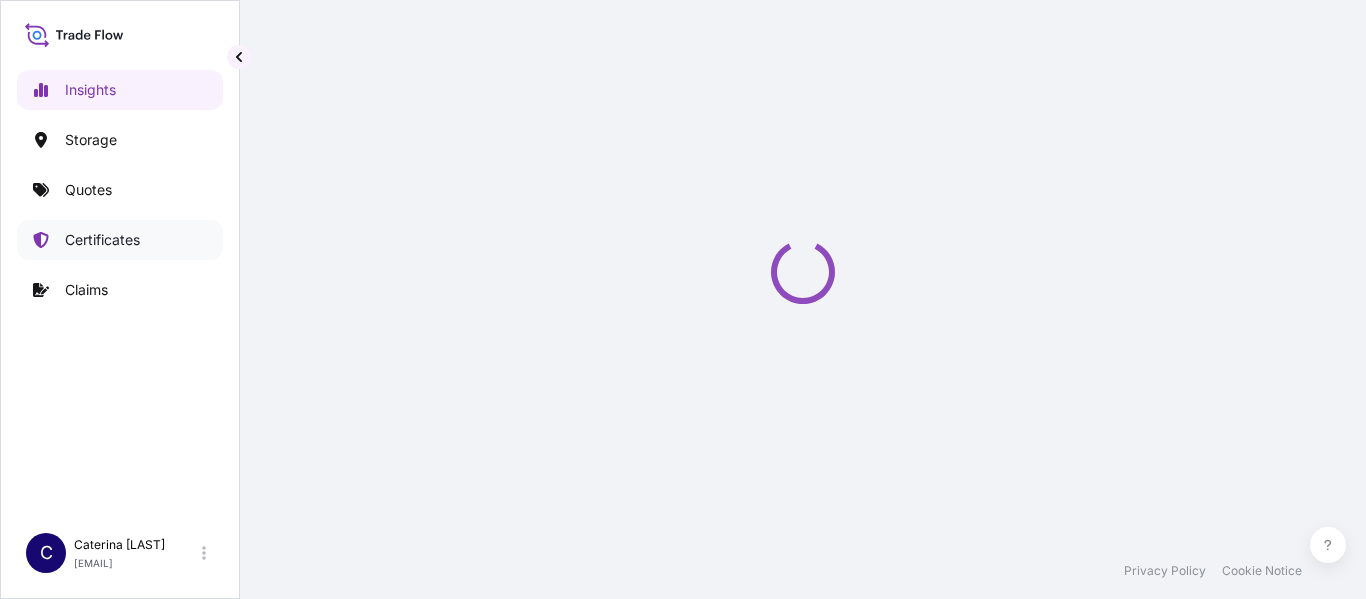 select on "2025" 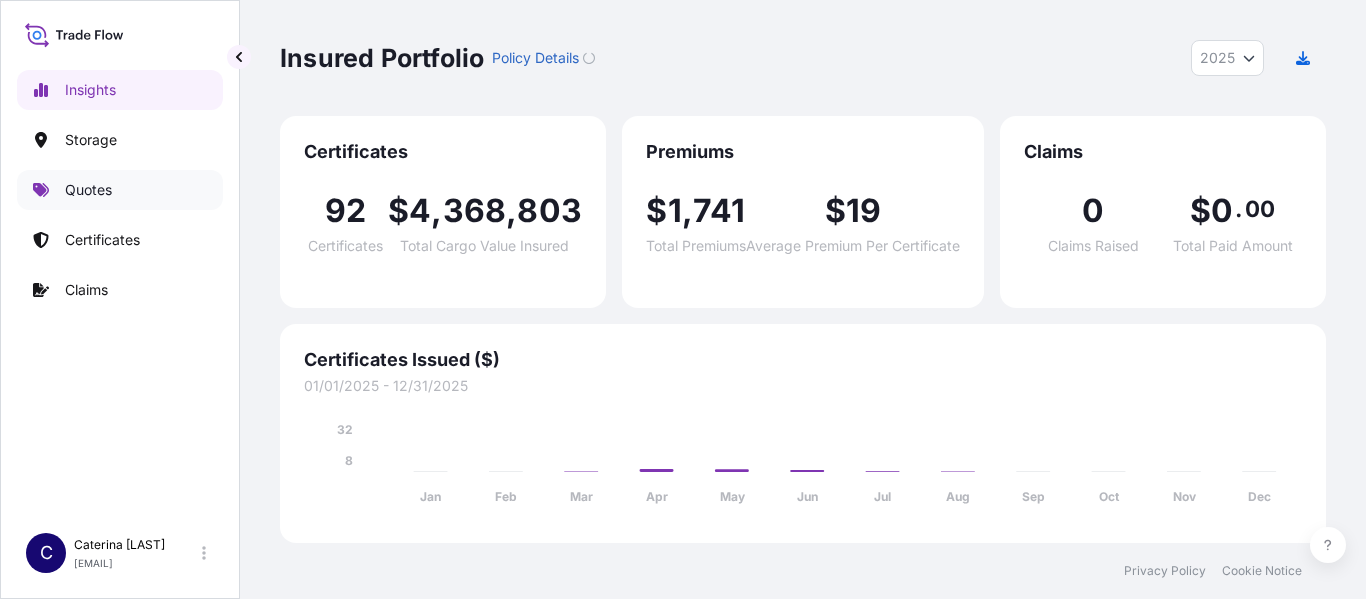 click on "Quotes" at bounding box center [88, 190] 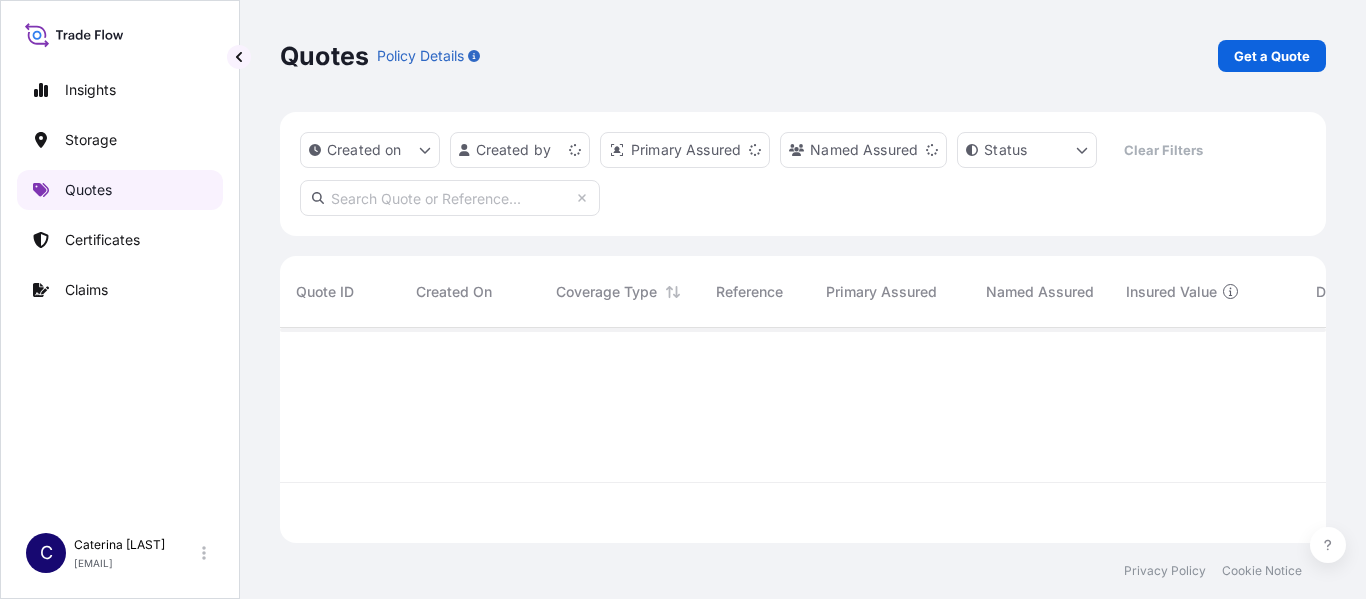 scroll, scrollTop: 16, scrollLeft: 16, axis: both 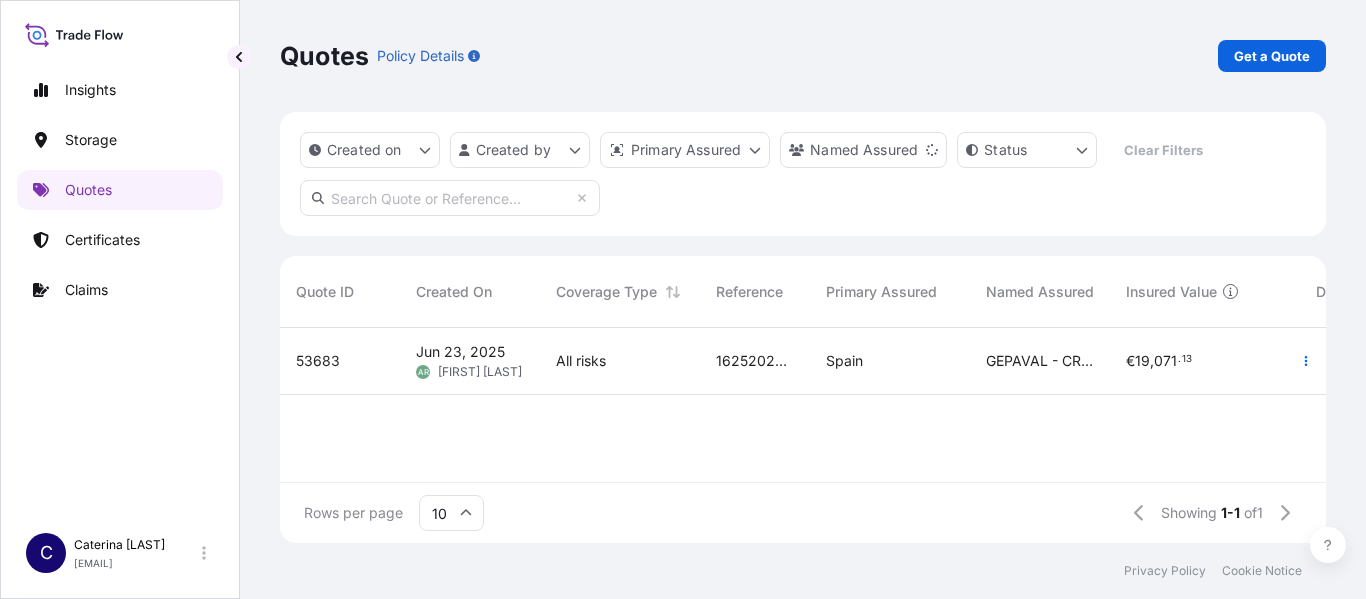 click on "Insights Storage Quotes Certificates Claims C [FIRST]   [LAST] [EMAIL] Quotes Policy Details Get a Quote Created on Created by Primary Assured Named Assured Status Clear Filters Quote ID Created On Coverage Type Reference Primary Assured Named Assured Insured Value Description Of Cargo Departure Arrival Total Status 53683 Jun 23, 2025 AR Alberto Ramirez All risks 1625202437 [COUNTRY] [ADDRESS] - [ADDRESS] - [CITY] ([STATE]) [COUNTRY] € 19 , 071 . 13 CNT: FSCU8365010 // 1 X 40HC // 2 BULTOS - MAQUINARIA AGRICOLA  ZANJADORES Y REPUESTOS // 1190 KG ESBCN 05/29/2025 MXVER € 13 . 06 Ready Rows per page 10 Showing 1-1 of  1 Privacy Policy Cookie Notice
0 Insured Value is Commercial Invoice Value + 10% [COUNTRY]" at bounding box center (683, 299) 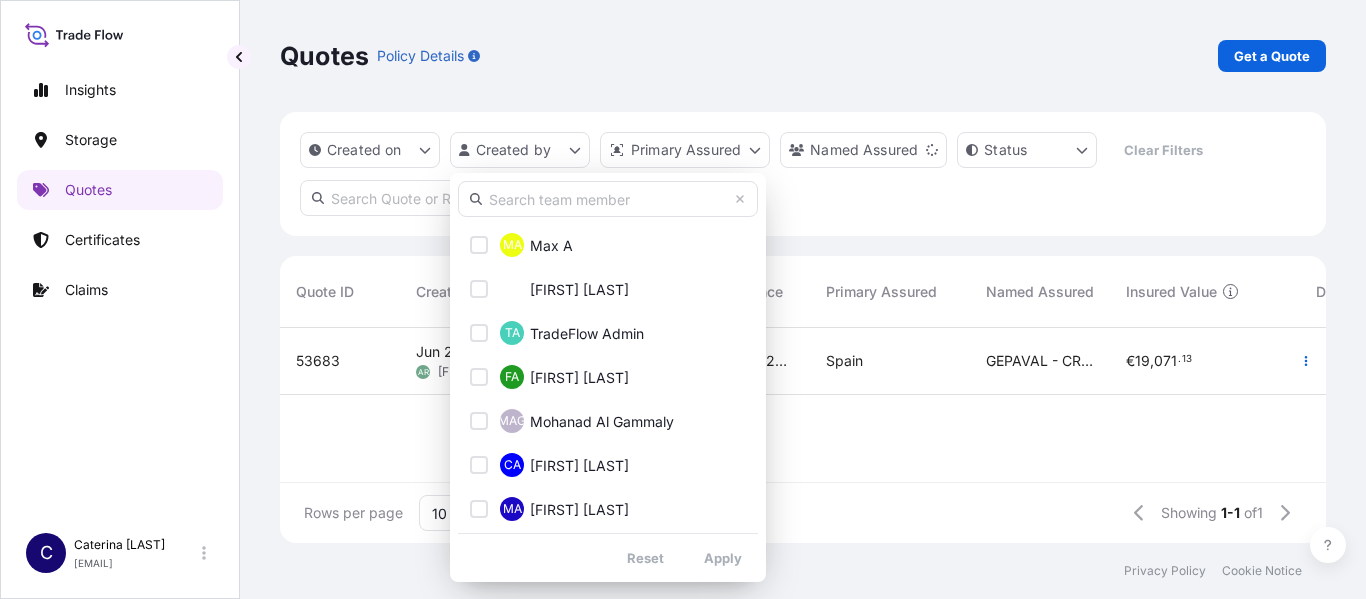 click at bounding box center [608, 199] 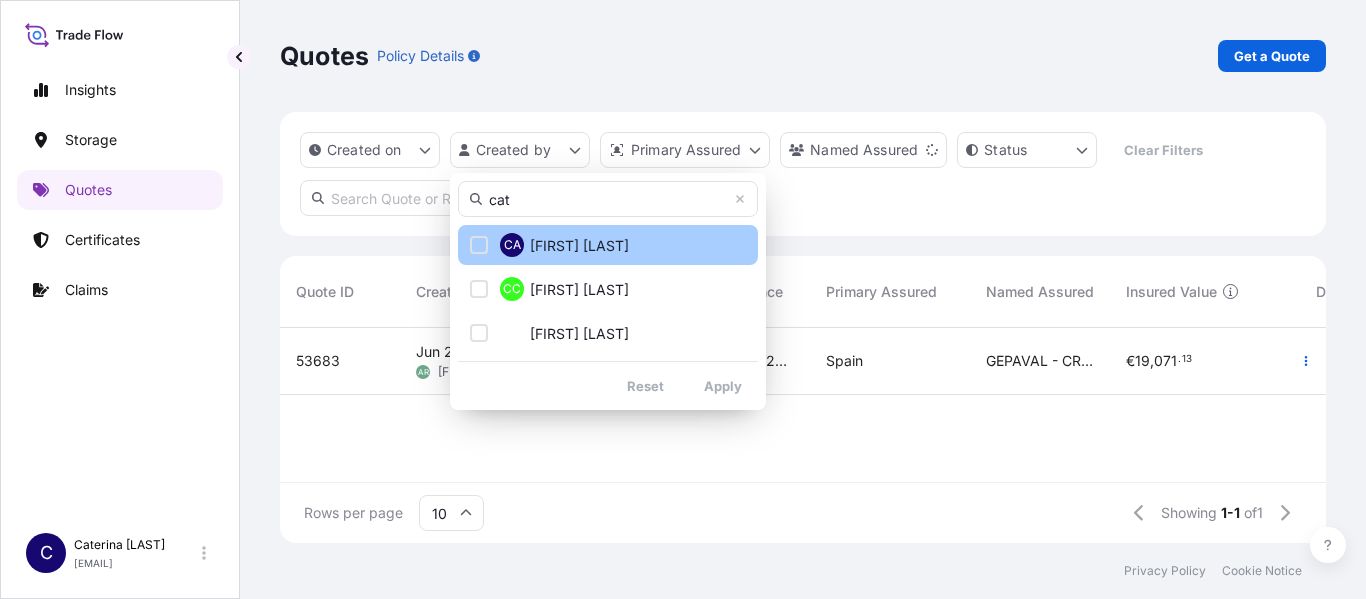 type on "cat" 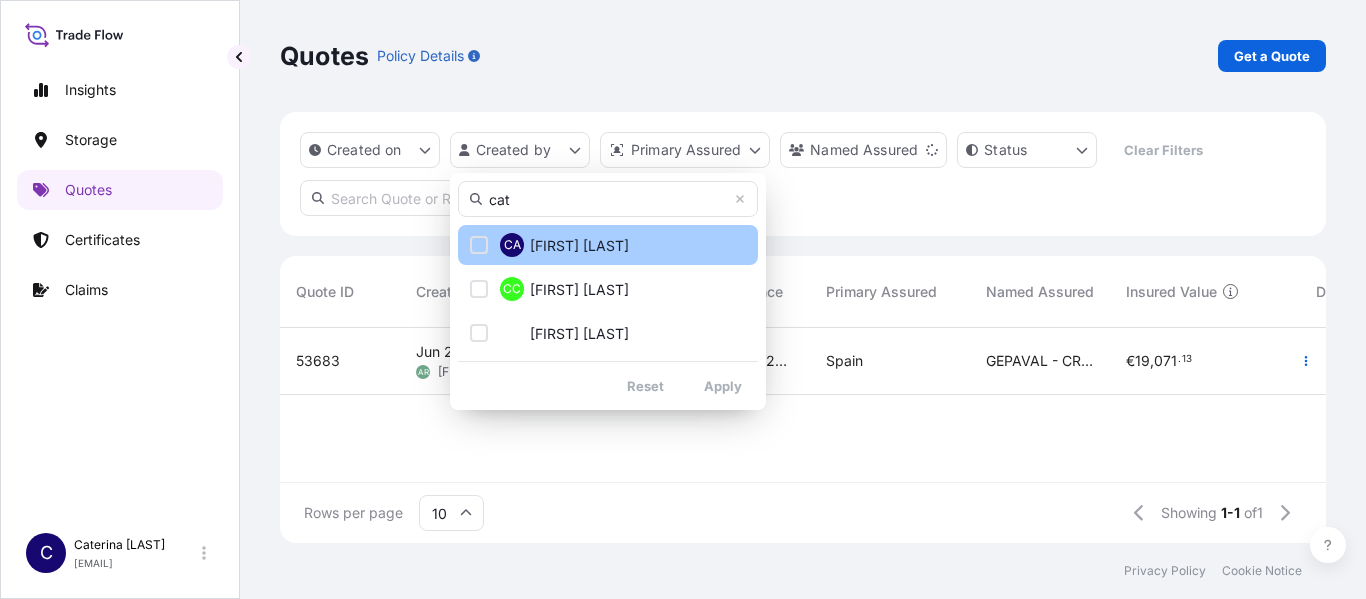 click at bounding box center (479, 245) 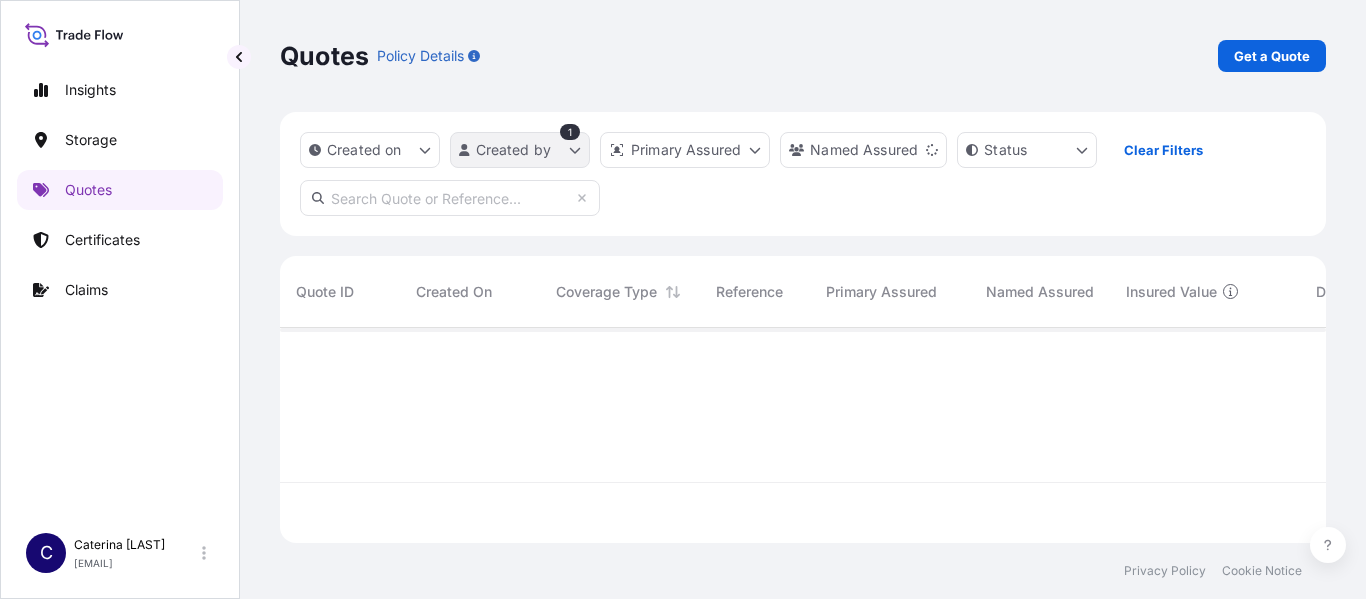 scroll, scrollTop: 16, scrollLeft: 16, axis: both 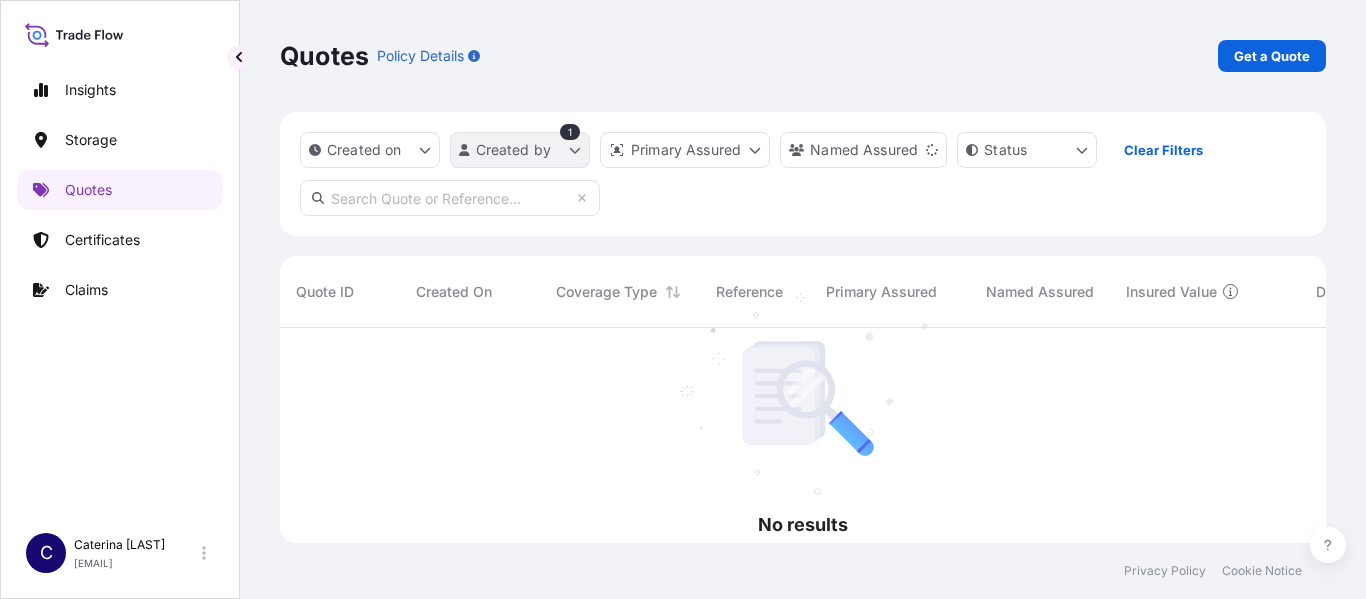 click on "Caterin[LAST] caterin[EMAIL] Quotes Policy Details Get a Quote Created on Created by 1 Primary Assured Named Assured Status Clear Filters No results There are no records to display. Quote ID Created On Coverage Type Reference Primary Assured Named Assured Insured Value Description Of Cargo Departure Arrival Total Status Privacy Policy Cookie Notice
0 Insured Value is Commercial Invoice Value + 10%" at bounding box center (683, 299) 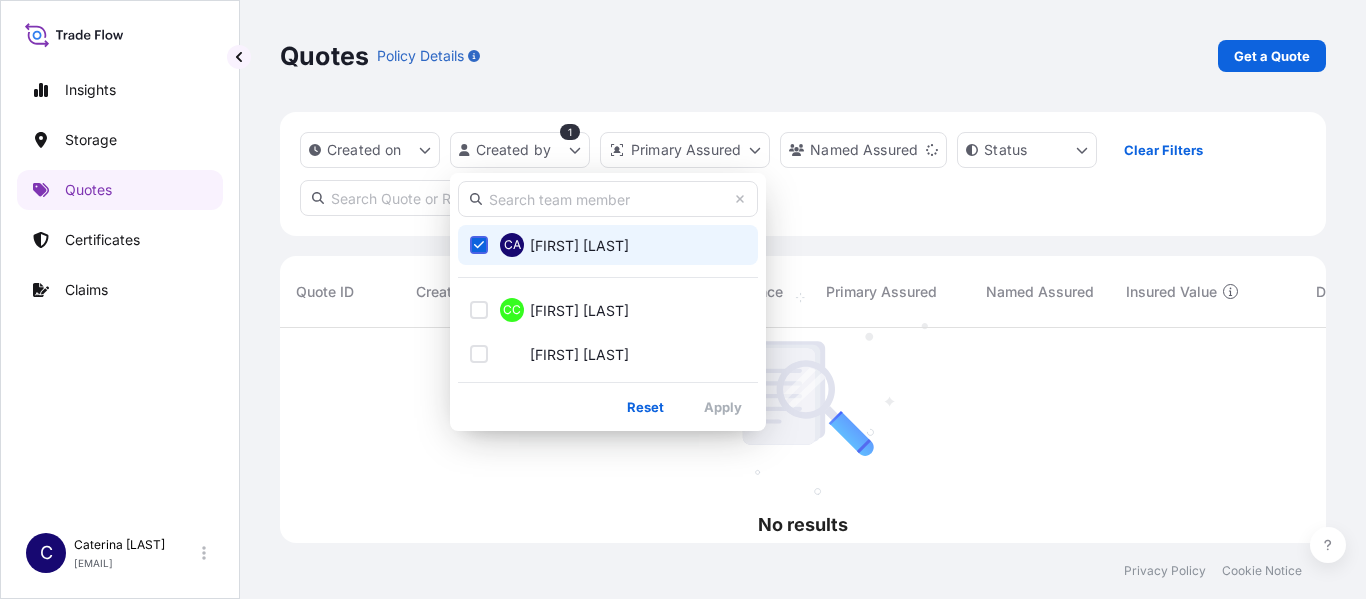 click 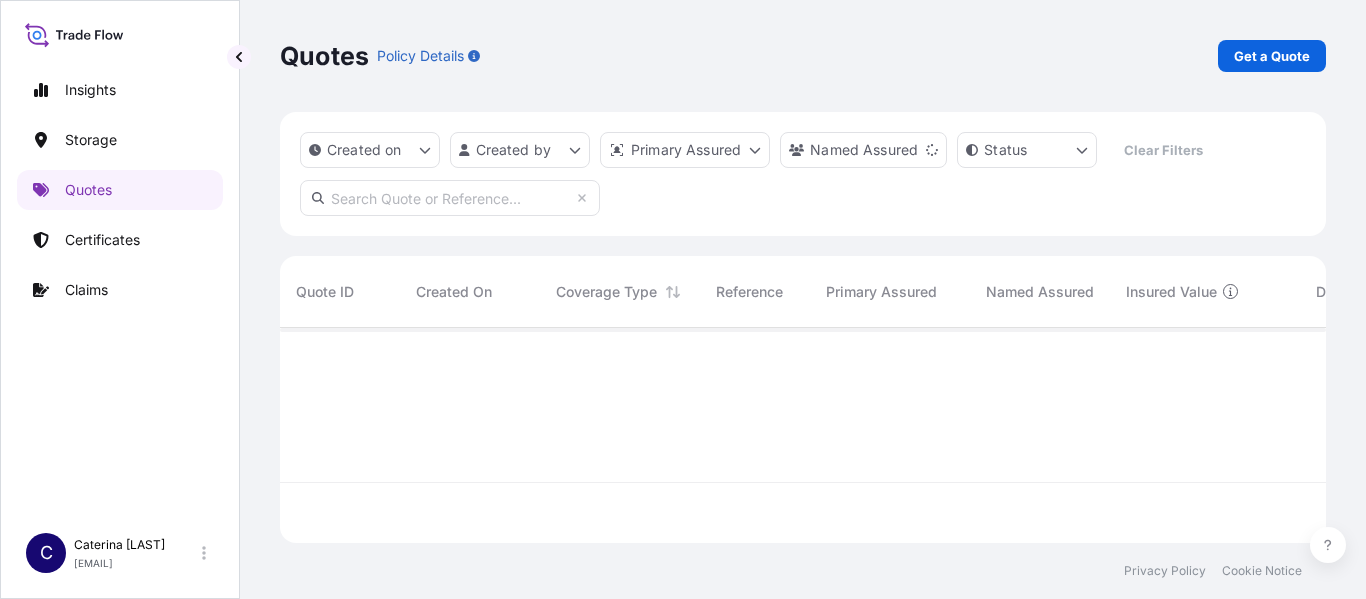 scroll, scrollTop: 211, scrollLeft: 1031, axis: both 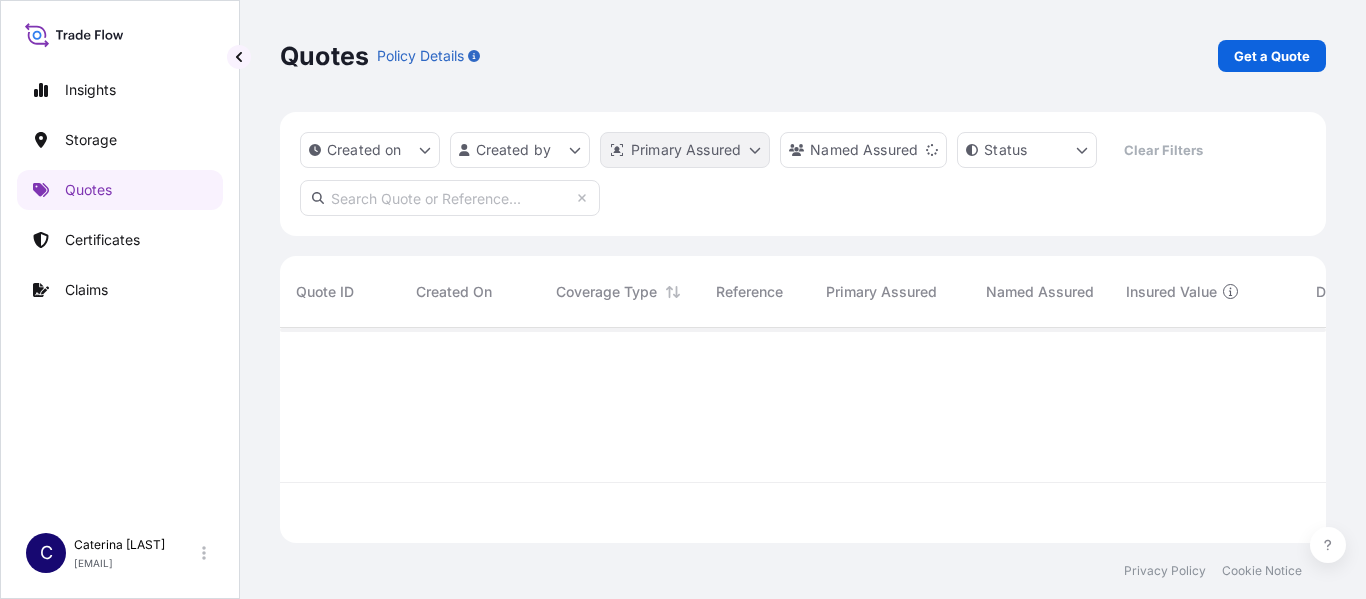 click on "Caterin[LAST] caterin[EMAIL] Quotes Policy Details Get a Quote Created on Created by Primary Assured Named Assured Status Clear Filters Quote ID Created On Coverage Type Reference Primary Assured Named Assured Insured Value Description Of Cargo Departure Arrival Total Status Privacy Policy Cookie Notice
0 Insured Value is Commercial Invoice Value + 10%" at bounding box center (683, 299) 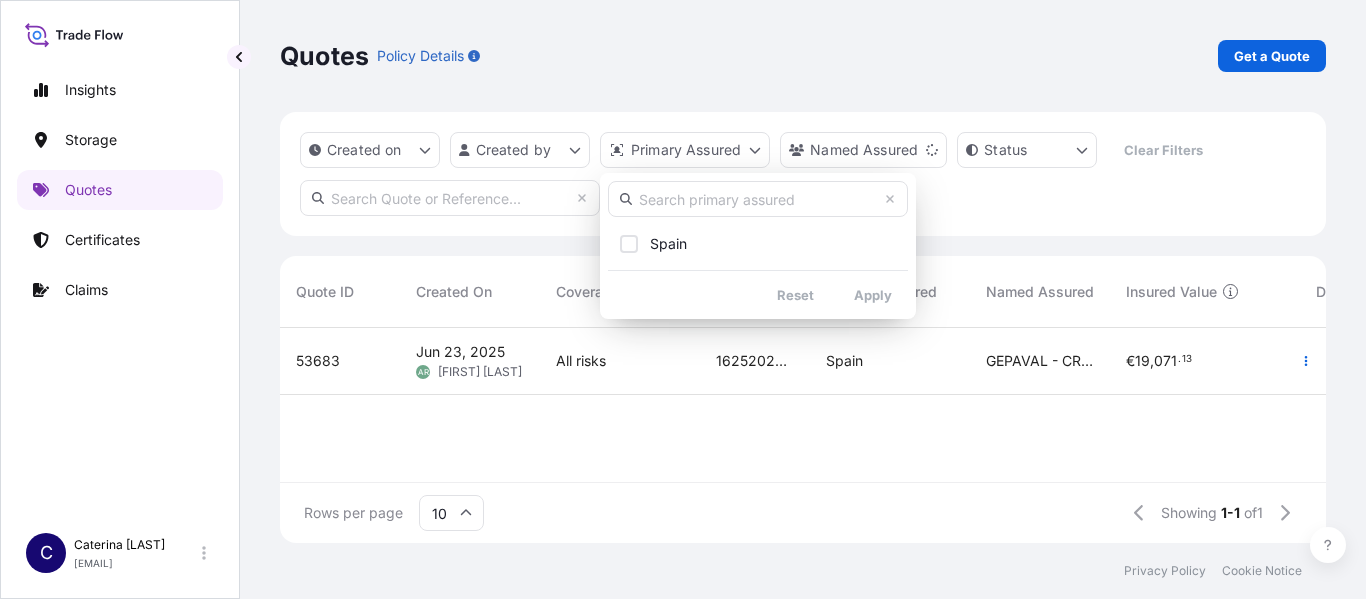 click at bounding box center (758, 199) 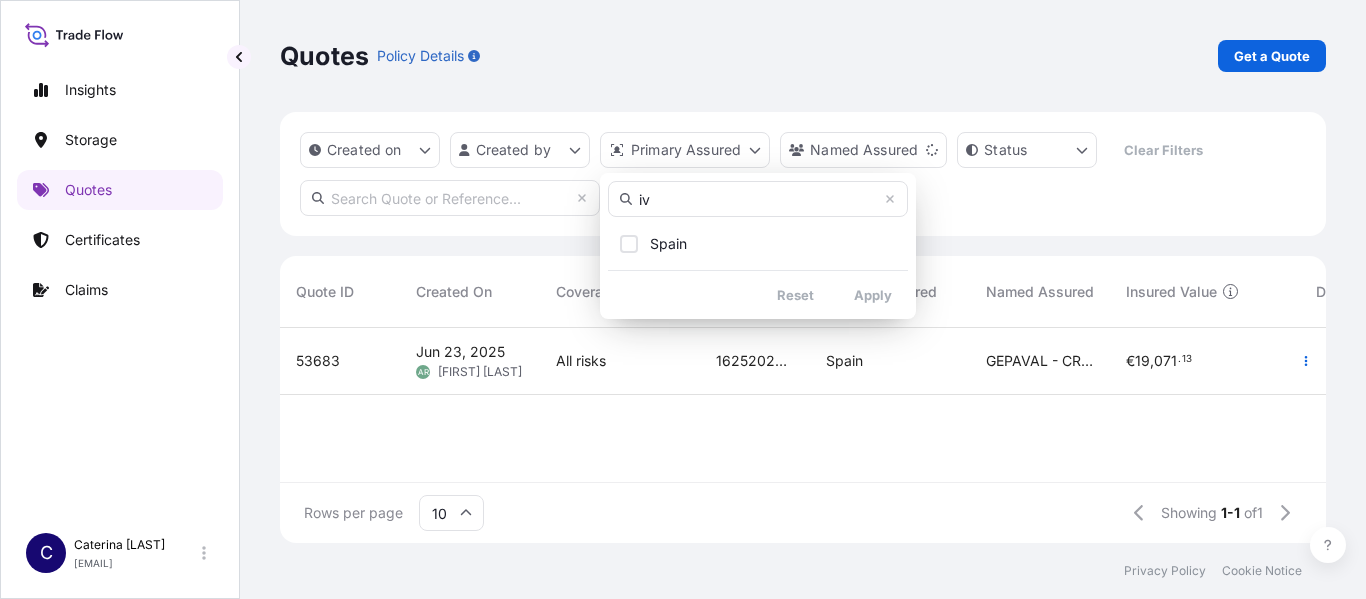 type on "i" 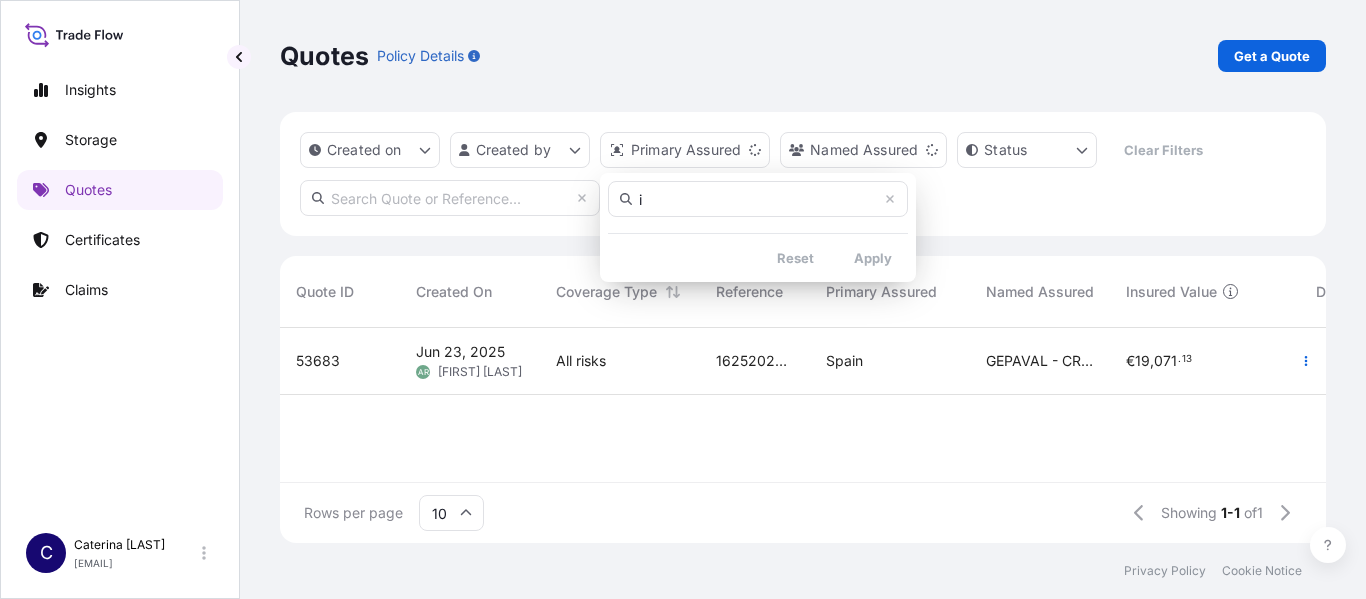 type 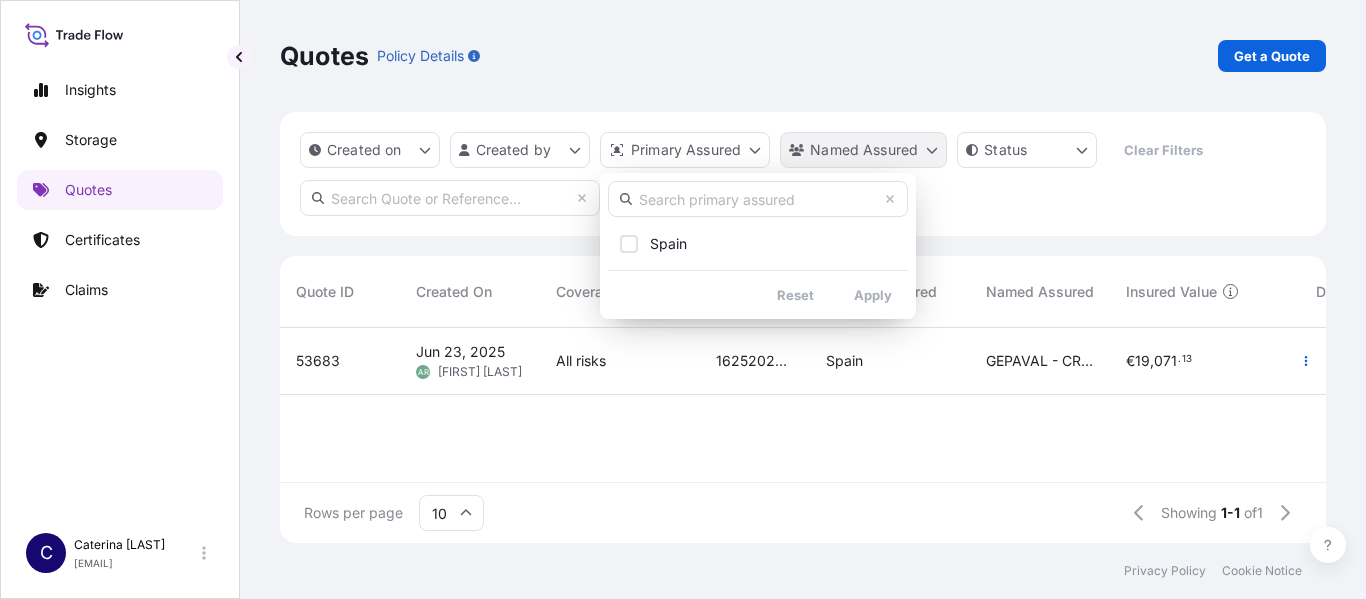 click on "Caterina [LAST] caterin[EMAIL] Quotes Policy Details Get a Quote Created on Created by Primary Assured Named Assured Status Clear Filters Quote ID Created On Coverage Type Reference Primary Assured Named Assured Insured Value Description Of Cargo Departure Arrival Total Status 53683 Jun 23, 2025 AR Alberto Ramirez All risks 1625202437 Spain GEPAVAL - CRTA. C31 - KM 343 - DE PALS A TORROELLA - PALS ( GIRONA) SPAIN € 19 , 071 . 13 CNT: FSCU8365010 // 1 X 40HC // 2 BULTOS - MAQUINARIA AGRICOLA  ZANJADORES Y REPUESTOS // 1190 KG ESBCN 05/29/2025 MXVER € 13 . 06 Ready Rows per page 10 Showing 1-1 of  1 Privacy Policy Cookie Notice
0 Insured Value is Commercial Invoice Value + 10% Spain Spain Reset Apply" at bounding box center (683, 299) 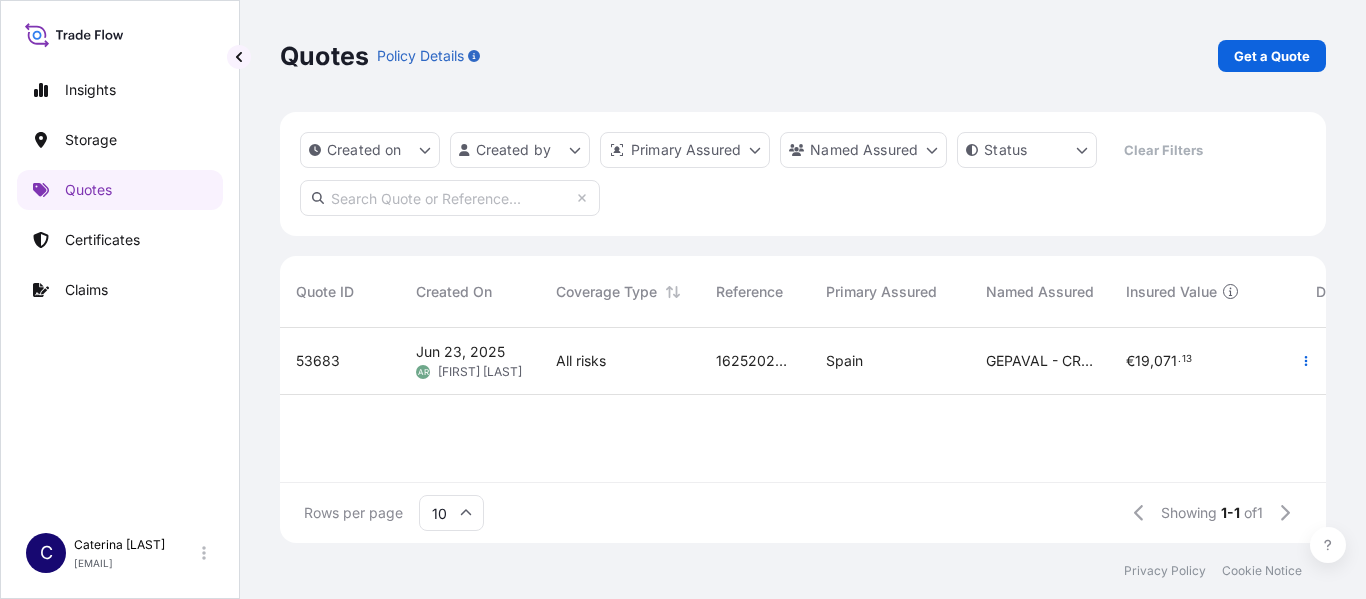 click on "Insights Storage Quotes Certificates Claims C [FIRST]   [LAST] [EMAIL] Quotes Policy Details Get a Quote Created on Created by Primary Assured Named Assured Status Clear Filters Quote ID Created On Coverage Type Reference Primary Assured Named Assured Insured Value Description Of Cargo Departure Arrival Total Status 53683 Jun 23, 2025 AR Alberto Ramirez All risks 1625202437 [COUNTRY] [ADDRESS] - [ADDRESS] - [CITY] ([STATE]) [COUNTRY] € 19 , 071 . 13 CNT: FSCU8365010 // 1 X 40HC // 2 BULTOS - MAQUINARIA AGRICOLA  ZANJADORES Y REPUESTOS // 1190 KG ESBCN 05/29/2025 MXVER € 13 . 06 Ready Rows per page 10 Showing 1-1 of  1 Privacy Policy Cookie Notice
0 Insured Value is Commercial Invoice Value + 10% [COUNTRY]" at bounding box center [683, 299] 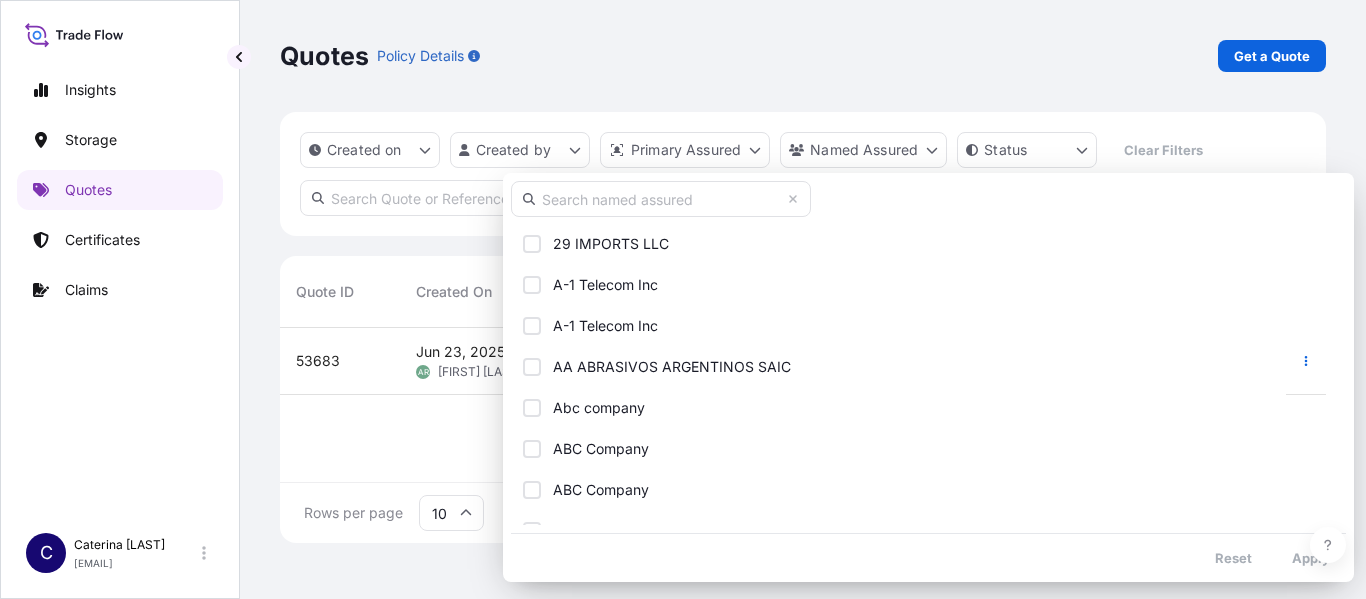 click at bounding box center [661, 199] 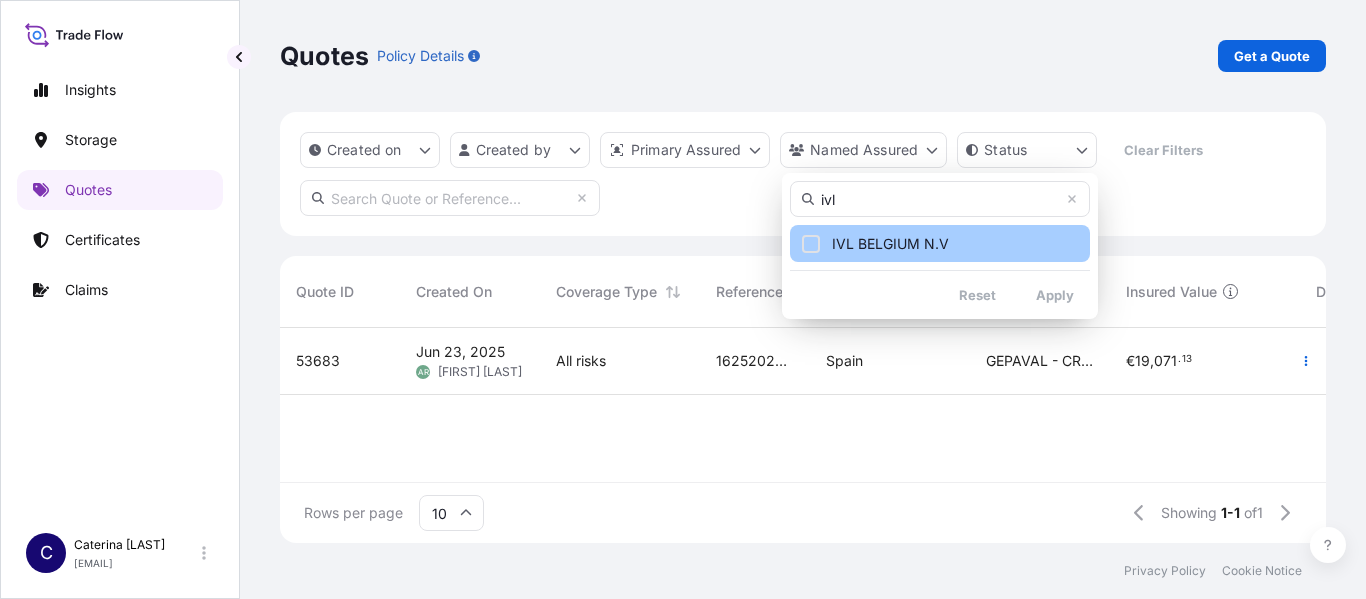 type on "ivl" 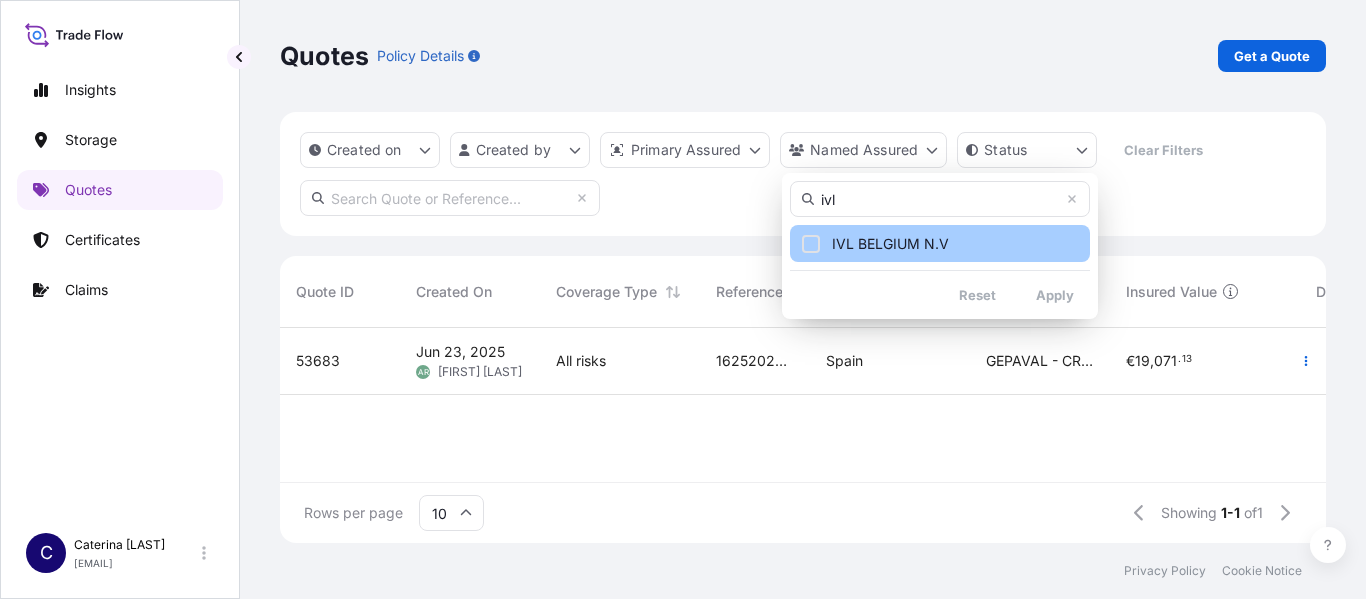 click at bounding box center [811, 244] 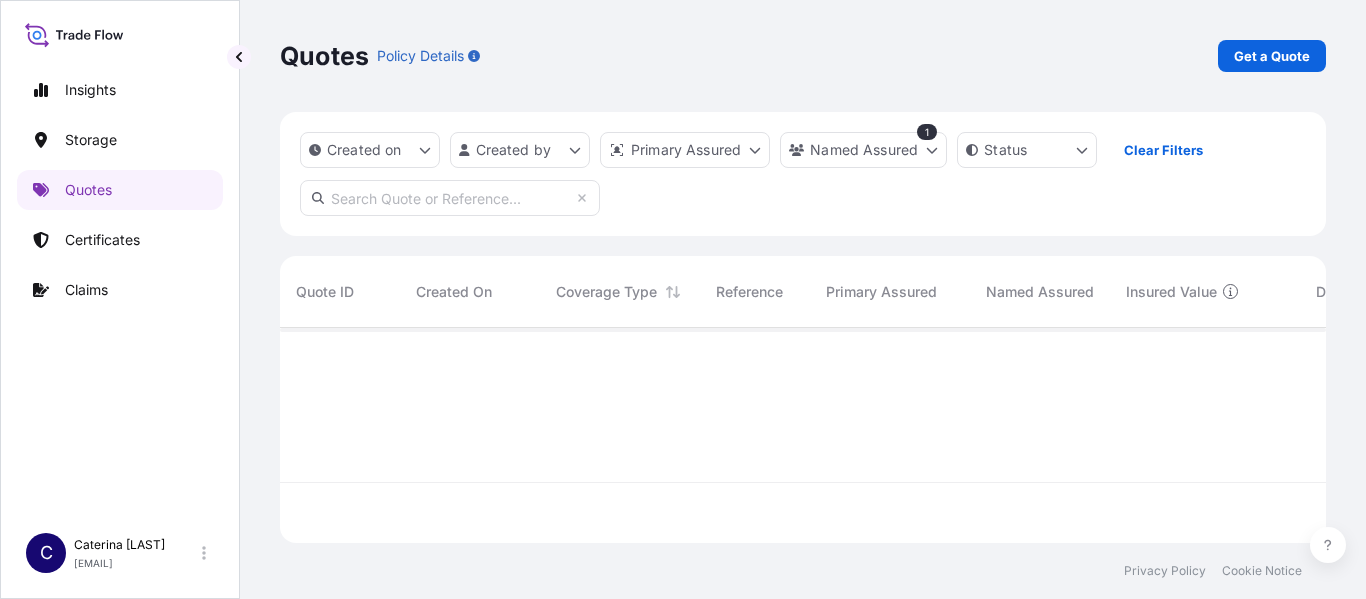 scroll, scrollTop: 16, scrollLeft: 16, axis: both 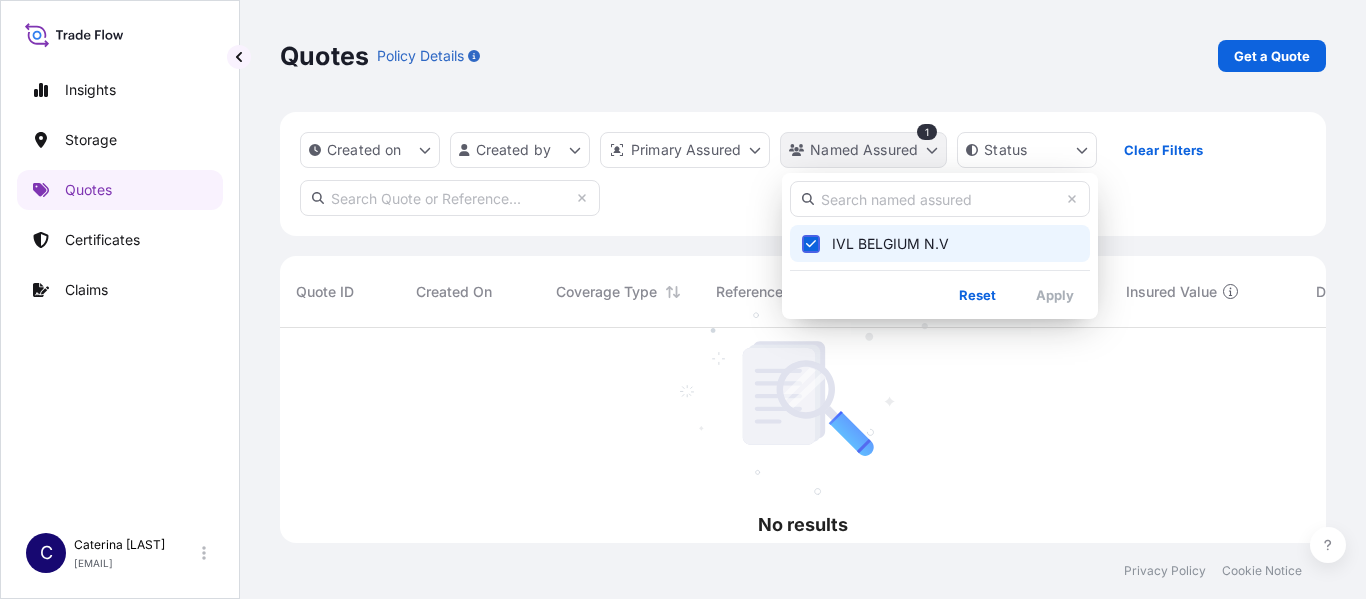 click on "Caterina [LAST] caterin[EMAIL] Quotes Policy Details Get a Quote Created on Created by Primary Assured Named Assured 1 Status Clear Filters No results There are no records to display. Quote ID Created On Coverage Type Reference Primary Assured Named Assured Insured Value Description Of Cargo Departure Arrival Total Status Privacy Policy Cookie Notice
0 Insured Value is Commercial Invoice Value + 10% IVL BELGIUM N.V Reset Apply" at bounding box center [683, 299] 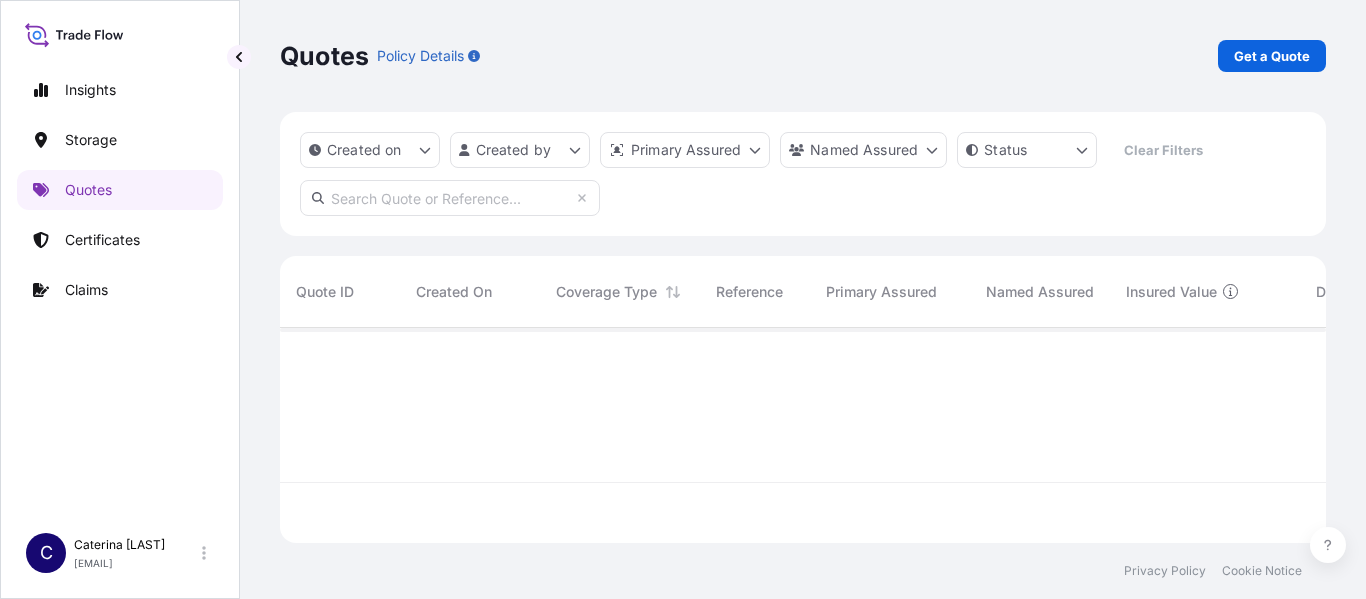 scroll, scrollTop: 211, scrollLeft: 1031, axis: both 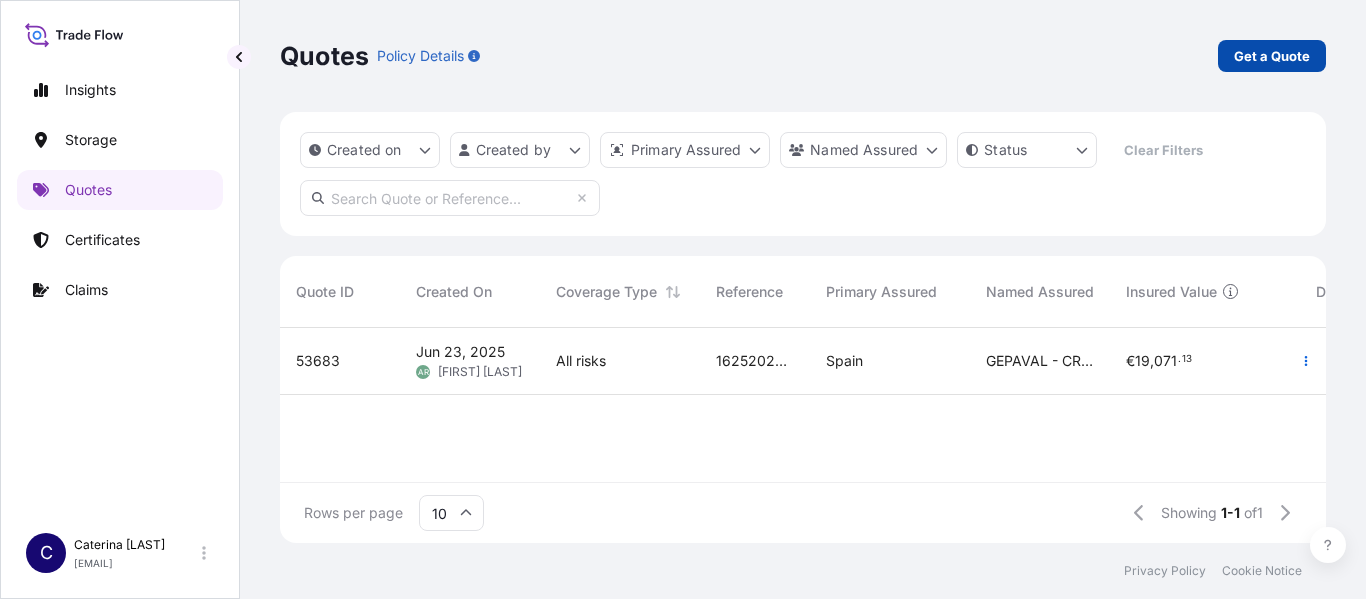 click on "Get a Quote" at bounding box center (1272, 56) 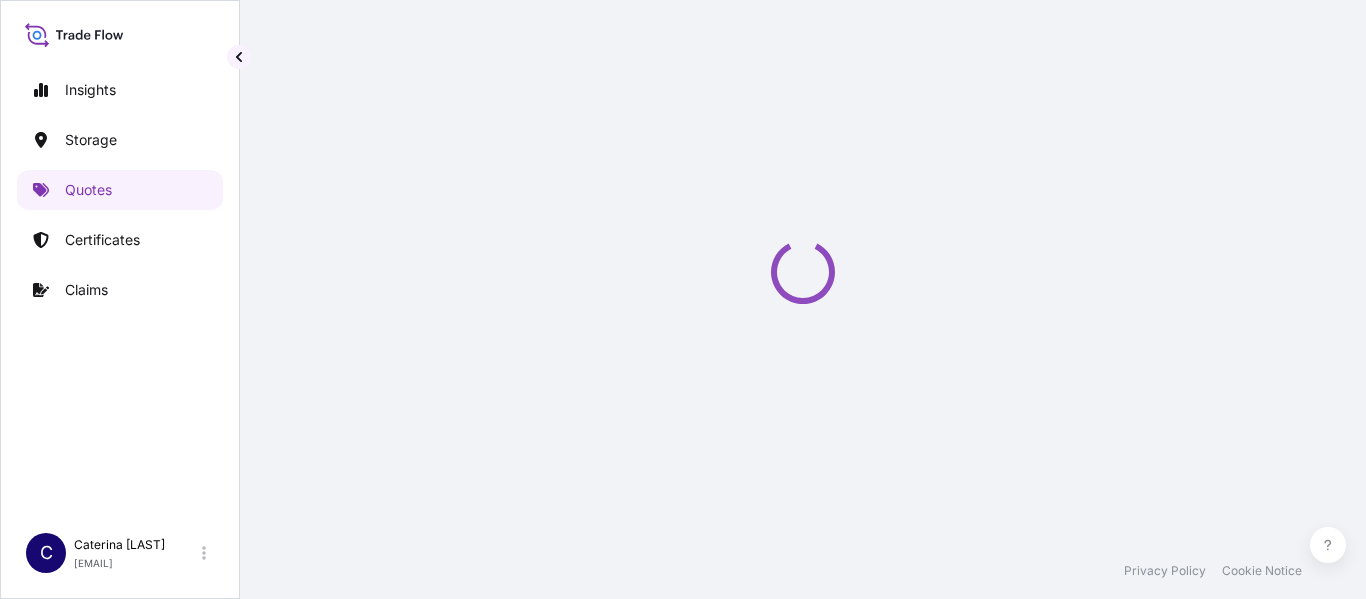 select on "Water" 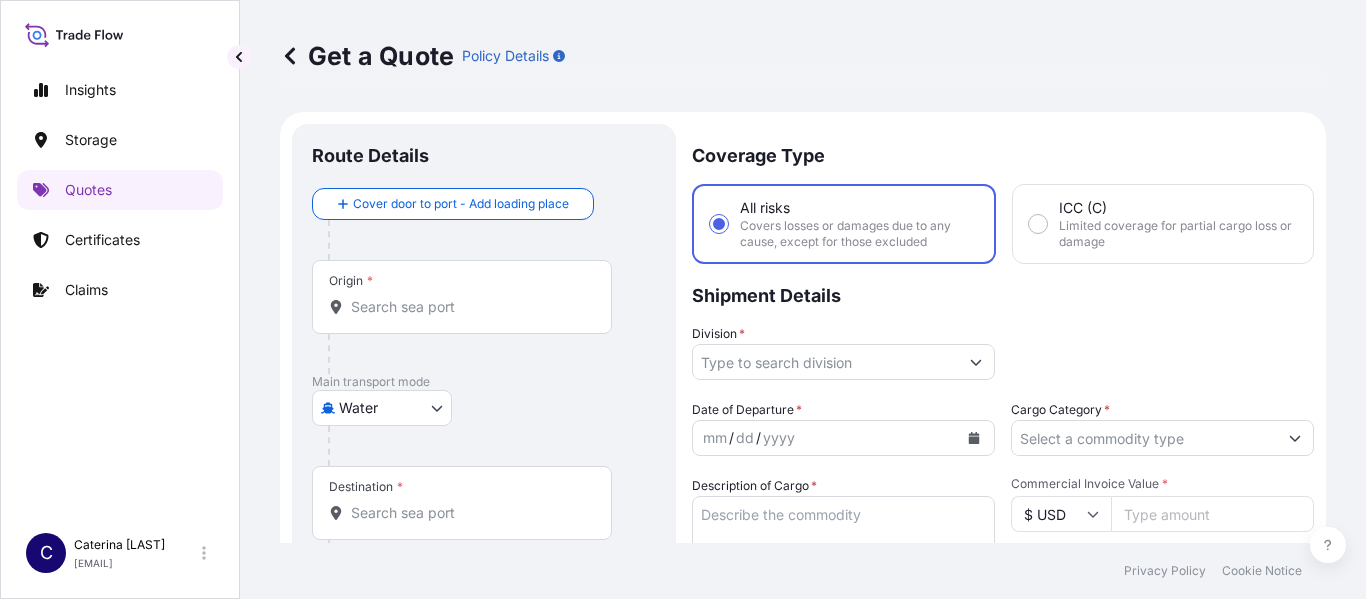 scroll, scrollTop: 32, scrollLeft: 0, axis: vertical 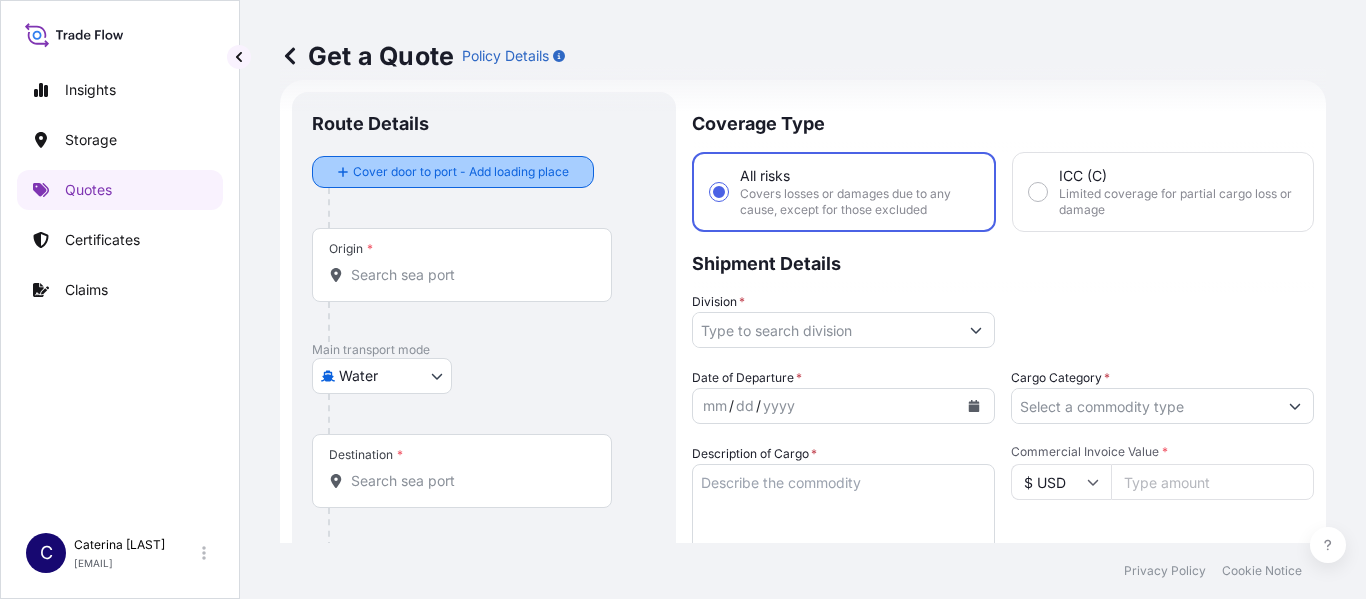 click on "Origin *" at bounding box center [462, 265] 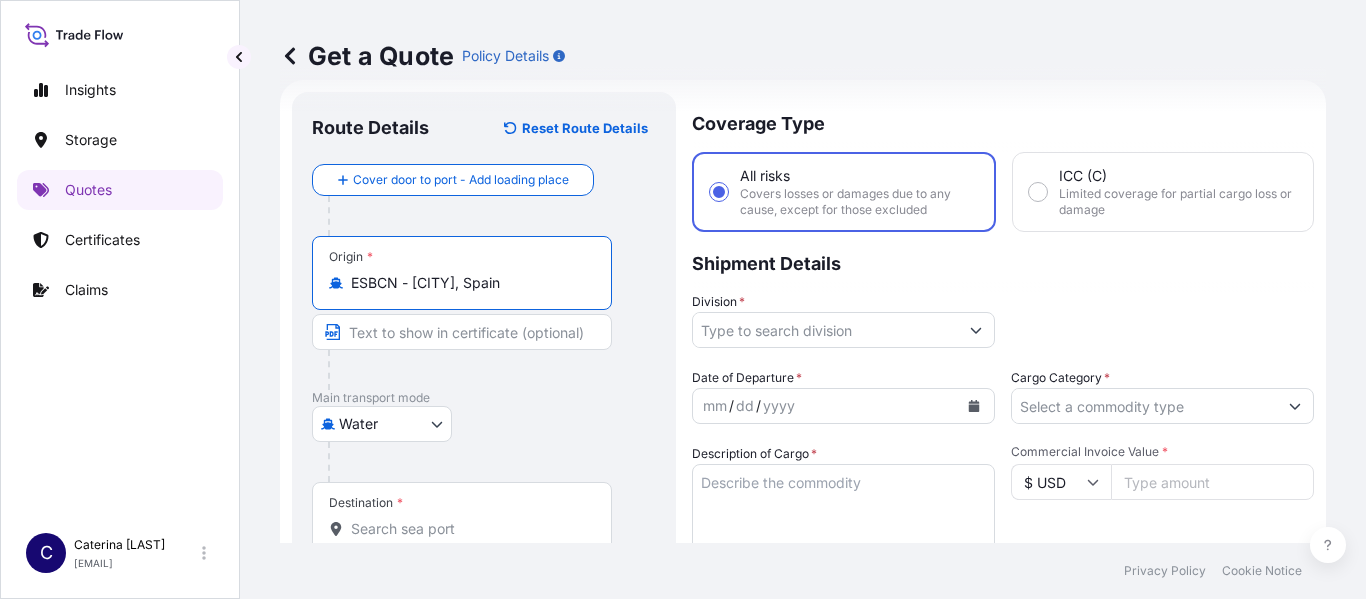 type on "ESBCN - [CITY], Spain" 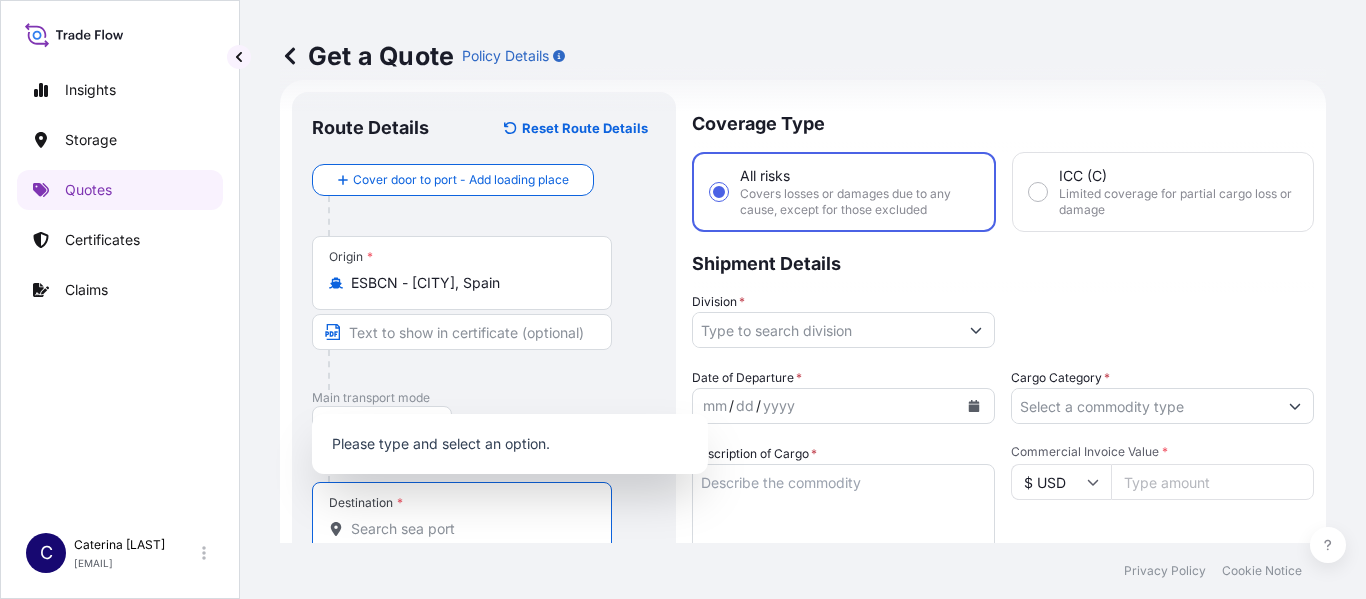 click on "Destination *" at bounding box center (469, 529) 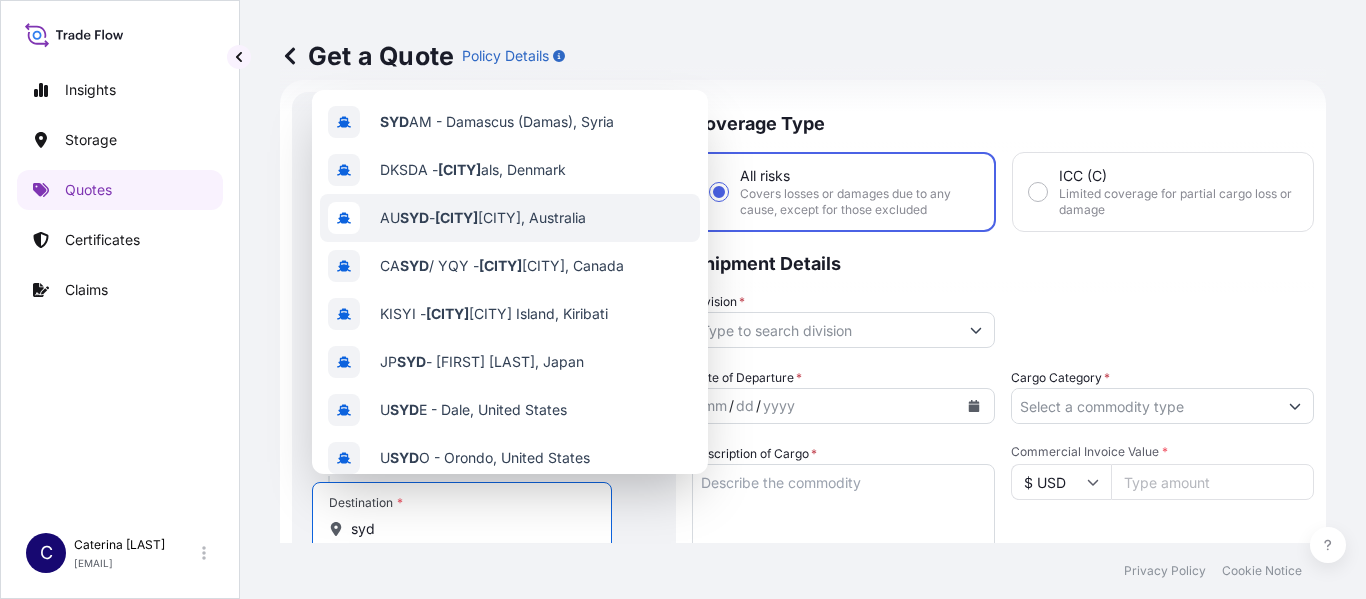 click on "AU [CITY]  -  [CITY] Sydney, Australia" at bounding box center [510, 218] 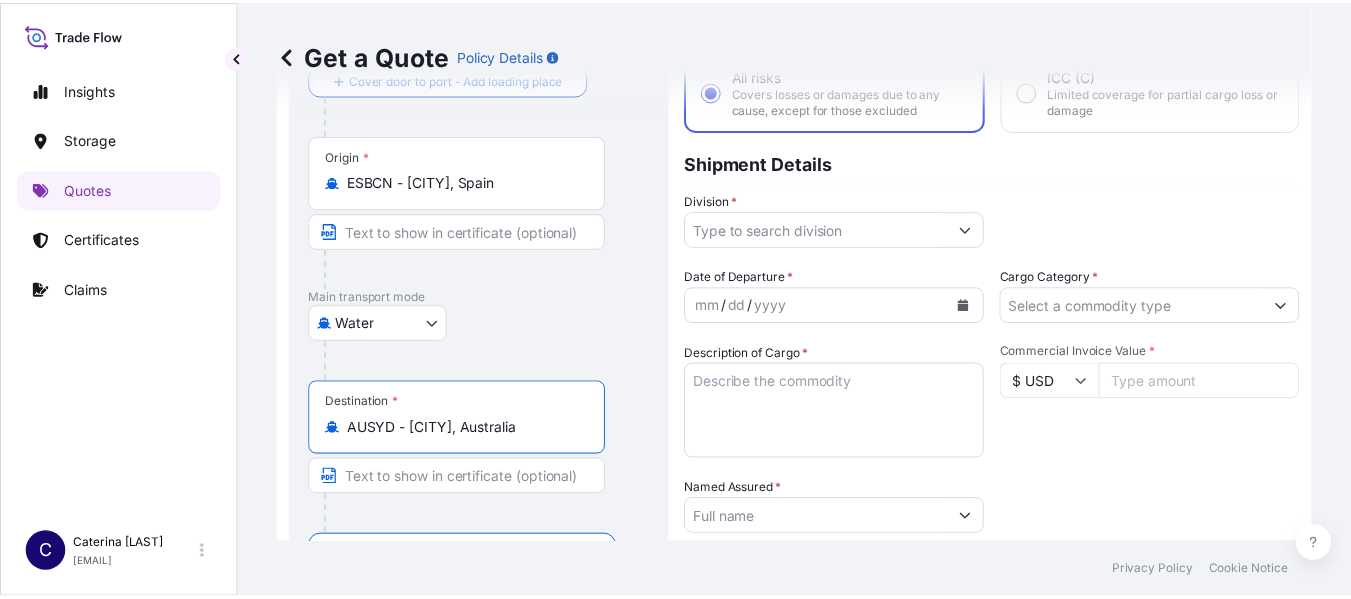 scroll, scrollTop: 32, scrollLeft: 0, axis: vertical 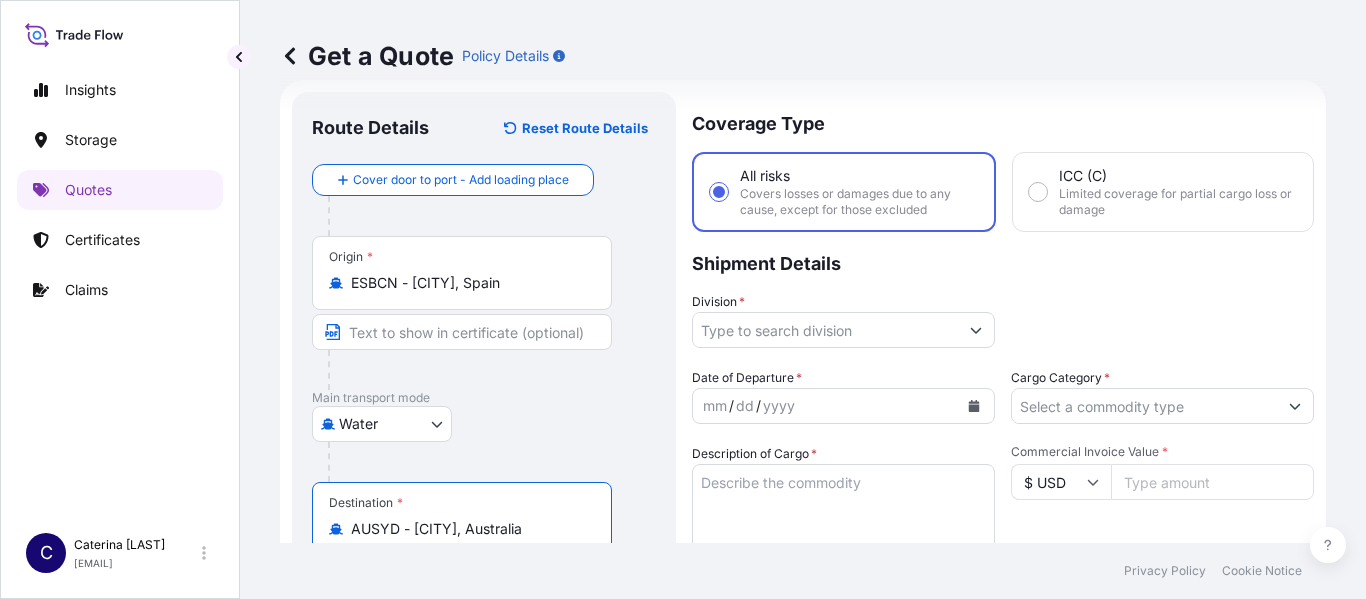 type on "AUSYD - [CITY], Australia" 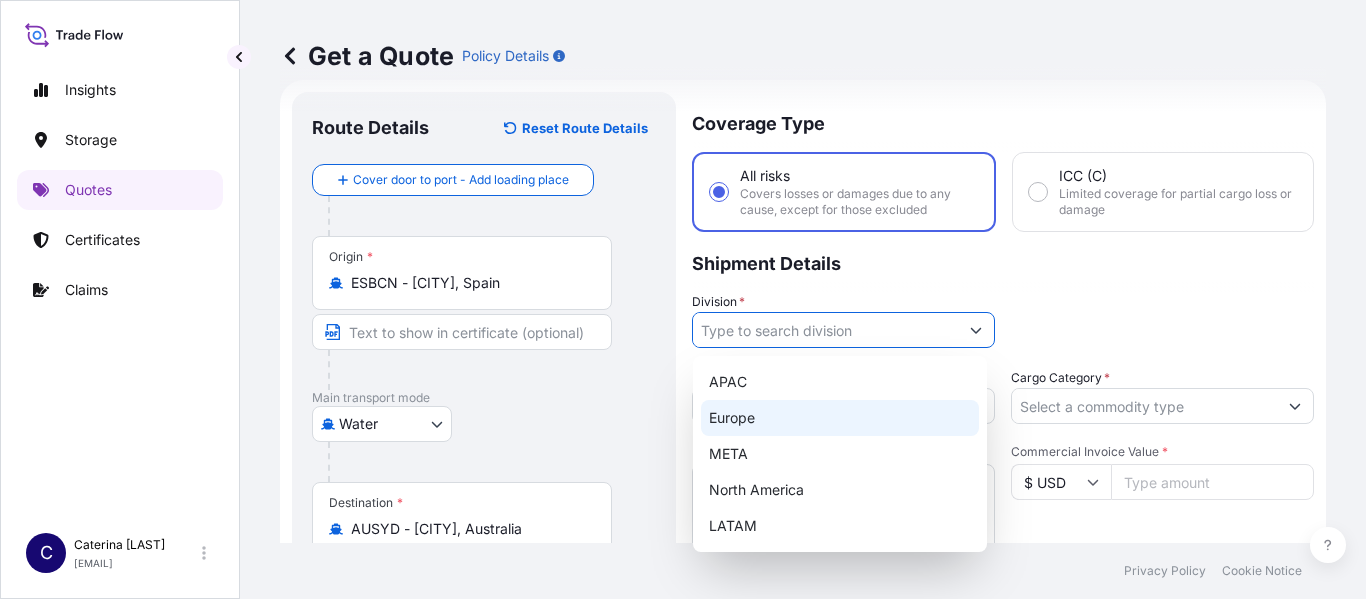 click on "Europe" at bounding box center (840, 418) 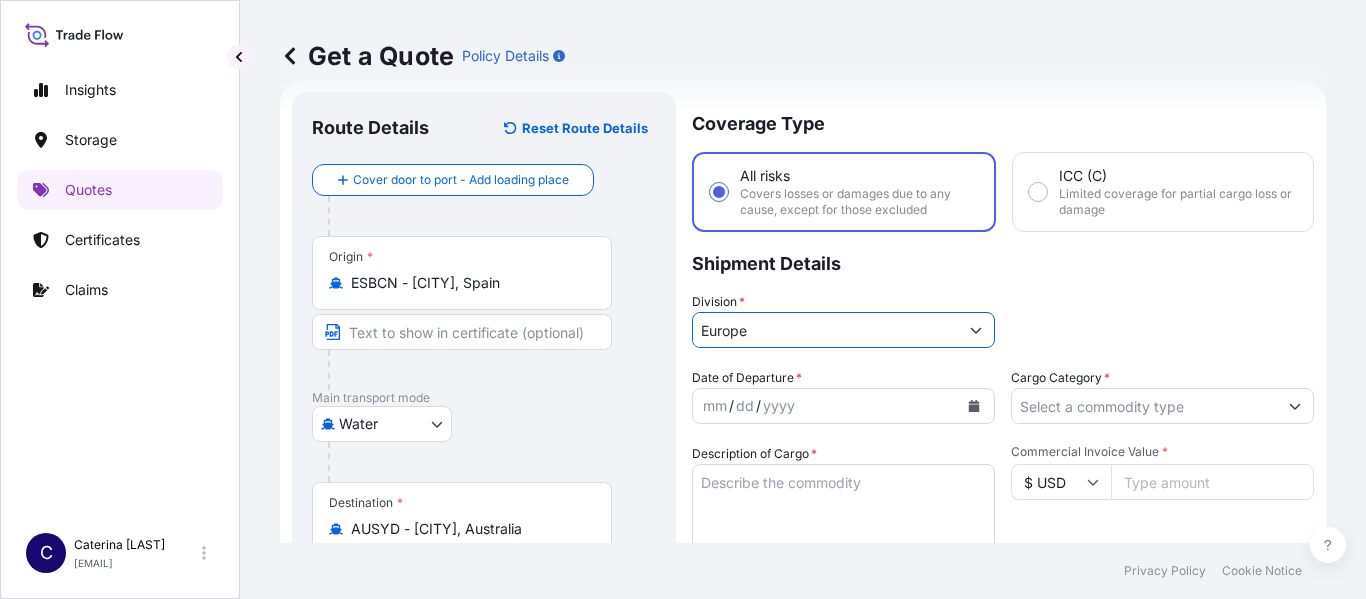 click on "mm / dd / yyyy" at bounding box center (825, 406) 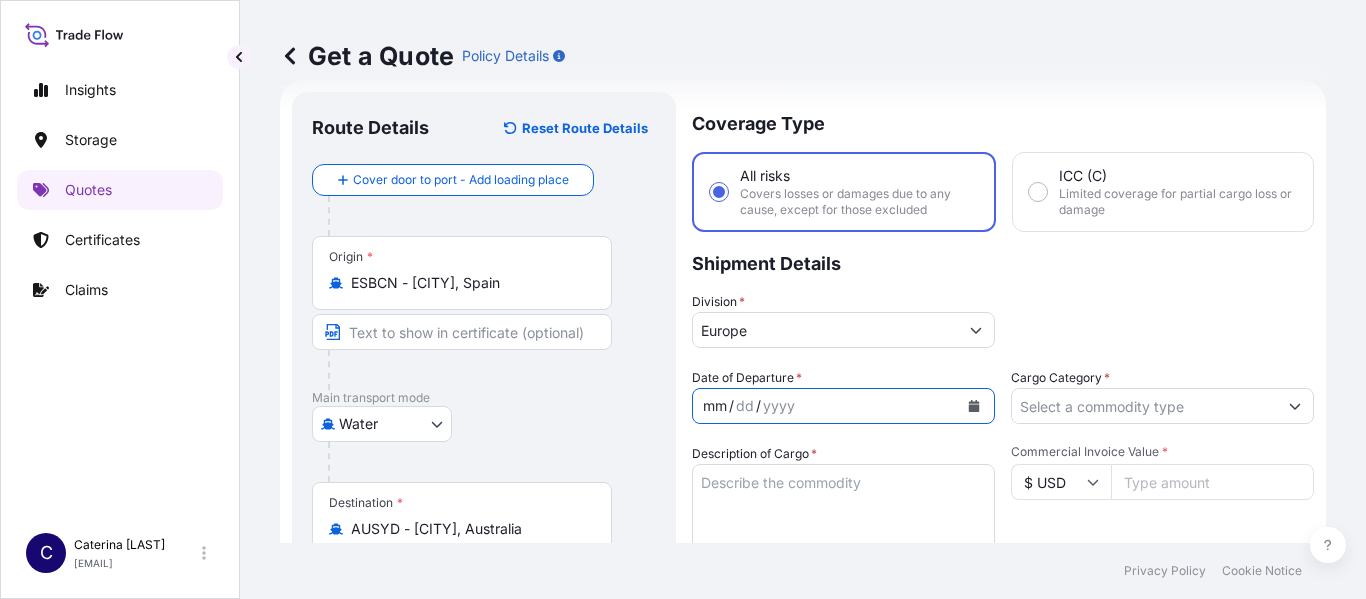 click on "mm" at bounding box center (715, 406) 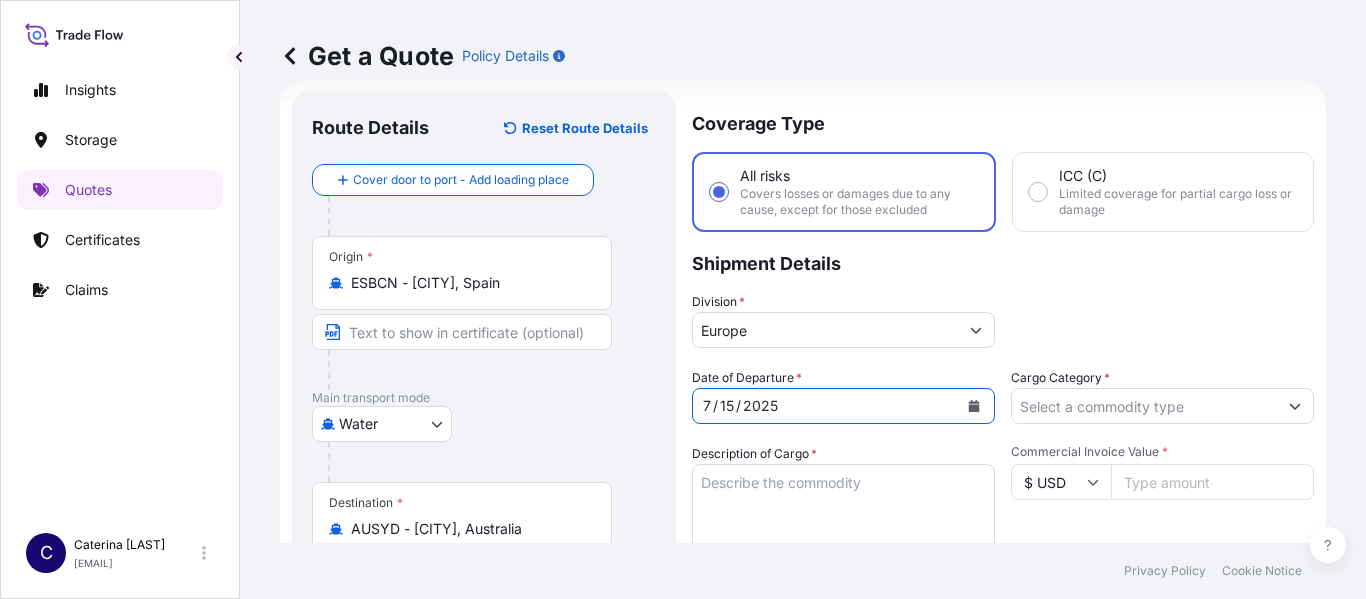 click on "Cargo Category *" at bounding box center (1144, 406) 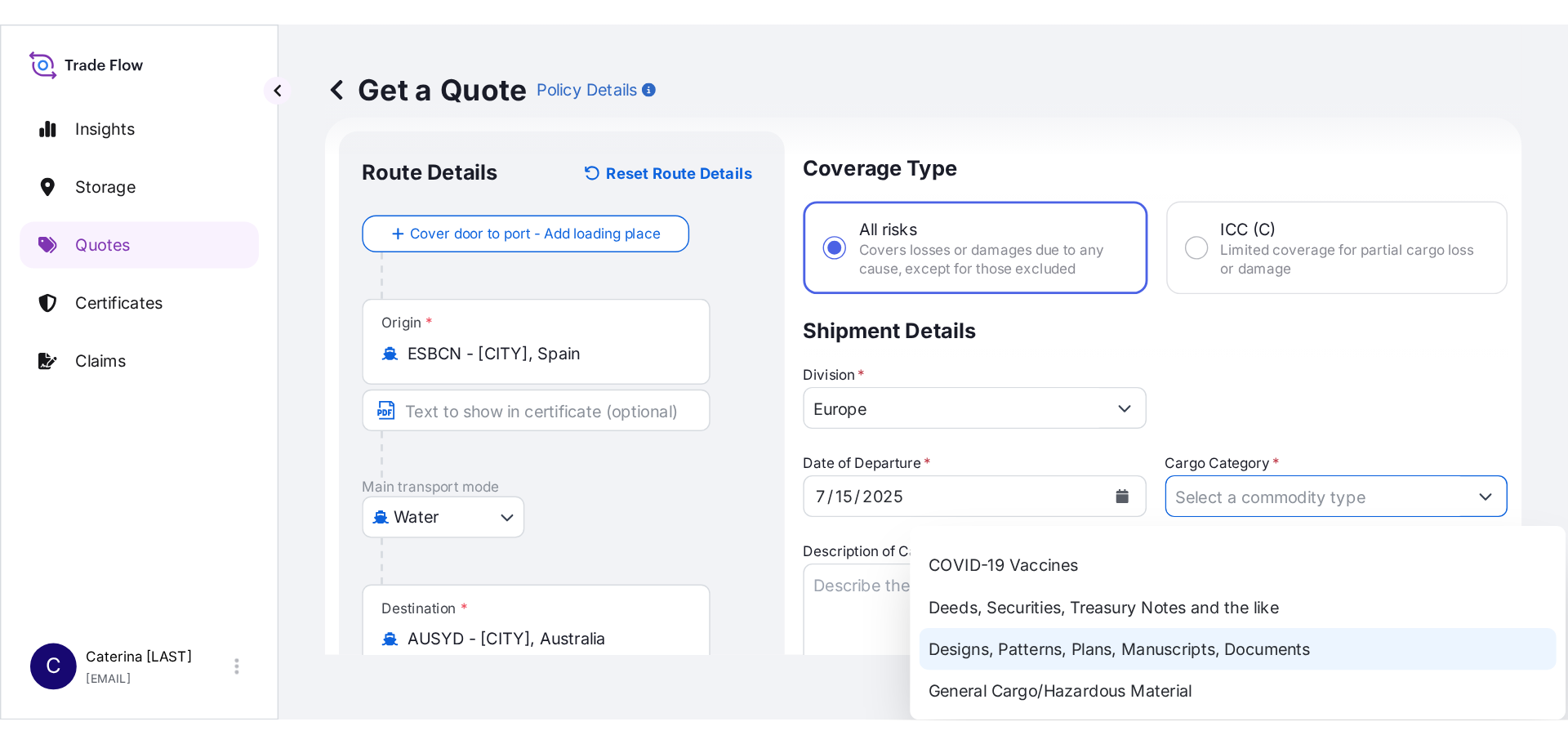 scroll, scrollTop: 163, scrollLeft: 0, axis: vertical 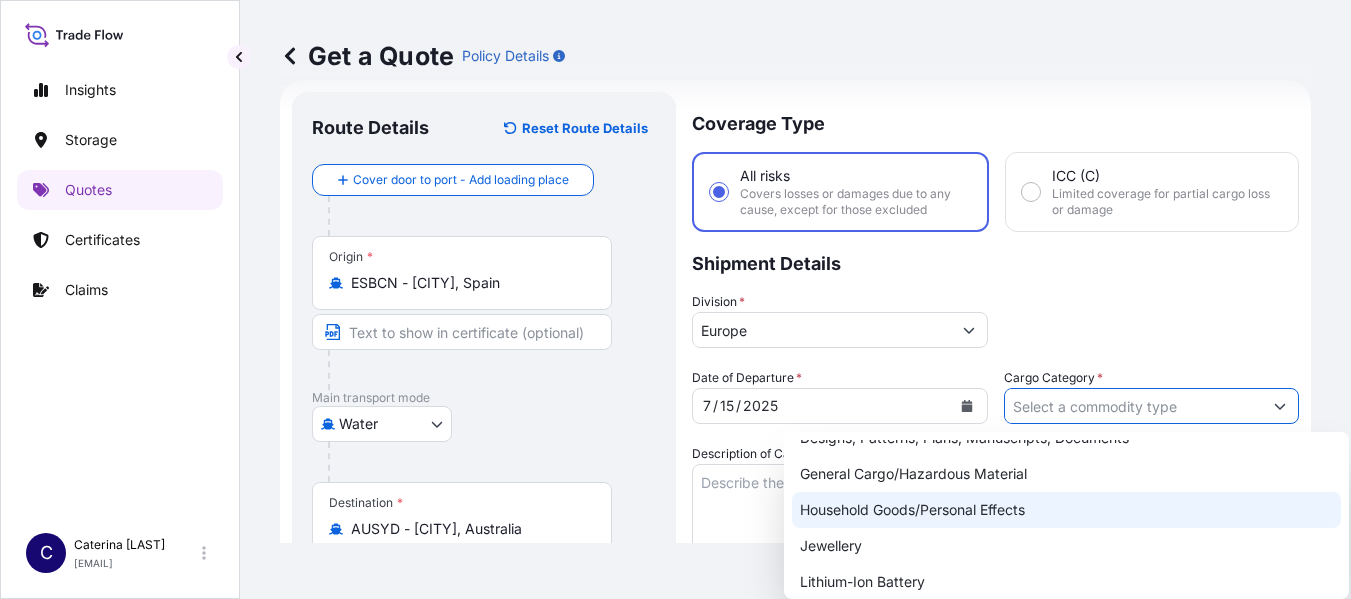 click on "General Cargo/Hazardous Material" at bounding box center (1066, 474) 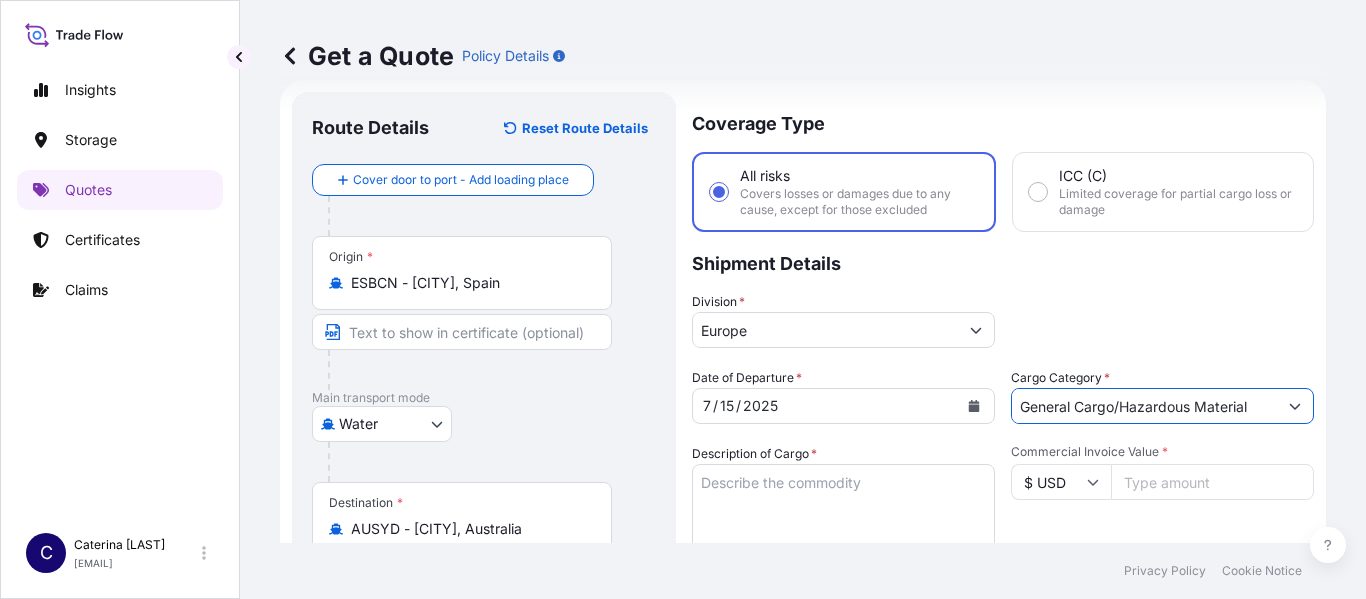 click on "Description of Cargo *" at bounding box center (843, 512) 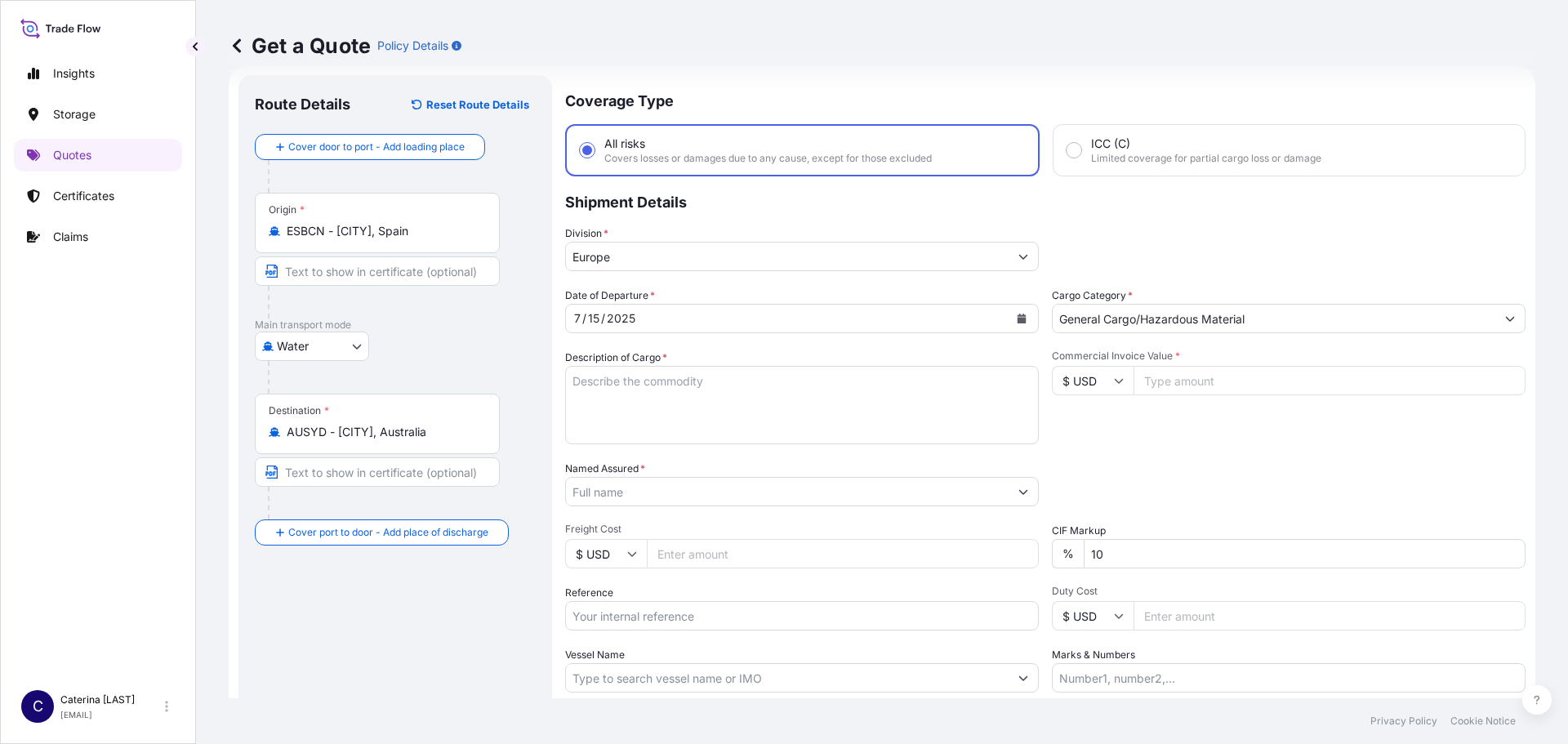 click on "Description of Cargo *" at bounding box center (802, 405) 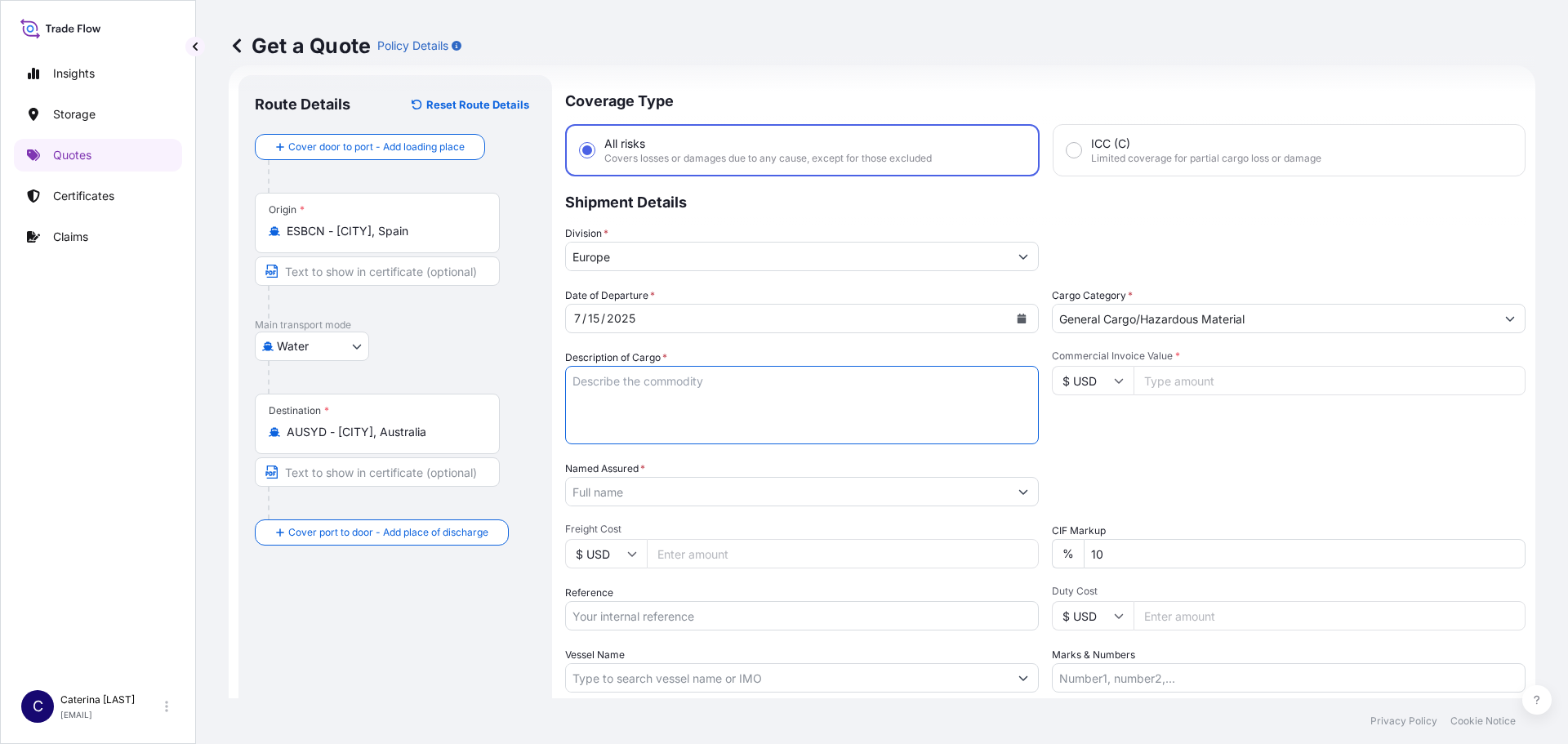 paste on "BAGS LOADED ONTO
20 PALLETS LOADED INTO
1 20' CONTAINER(S)
TERSPERSE® 2020" 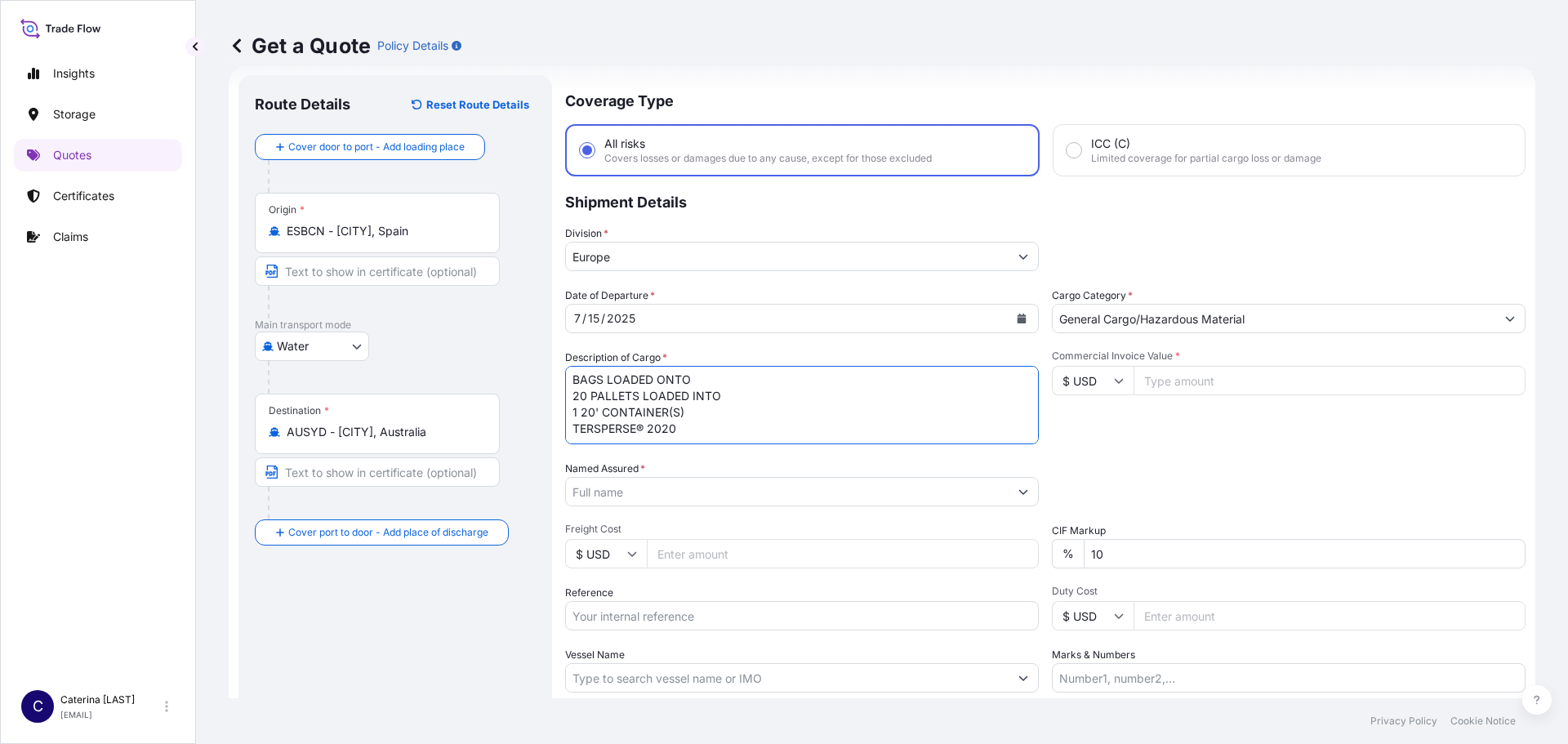 scroll, scrollTop: 0, scrollLeft: 0, axis: both 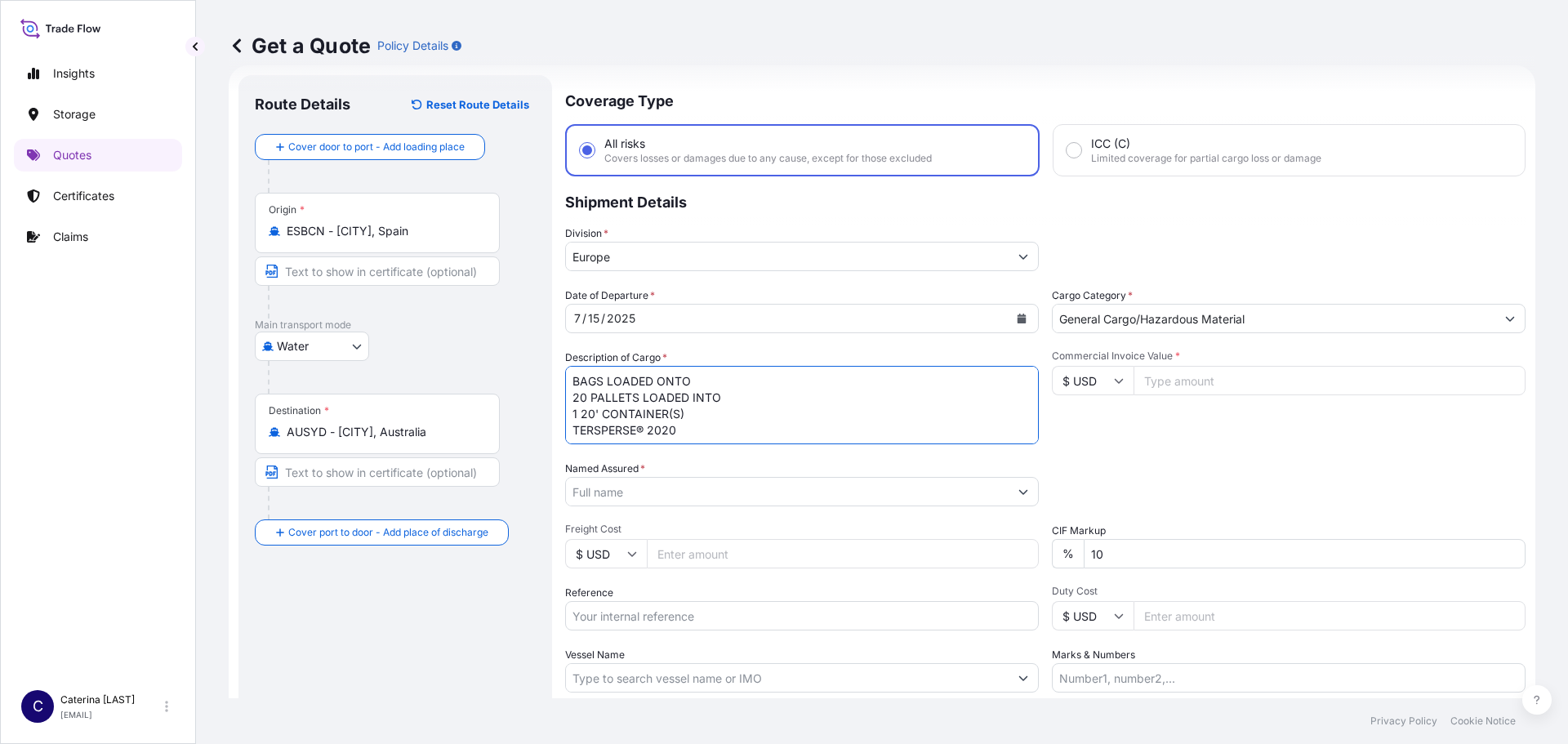 click on "BAGS LOADED ONTO
20 PALLETS LOADED INTO
1 20' CONTAINER(S)
TERSPERSE® 2020" at bounding box center (802, 405) 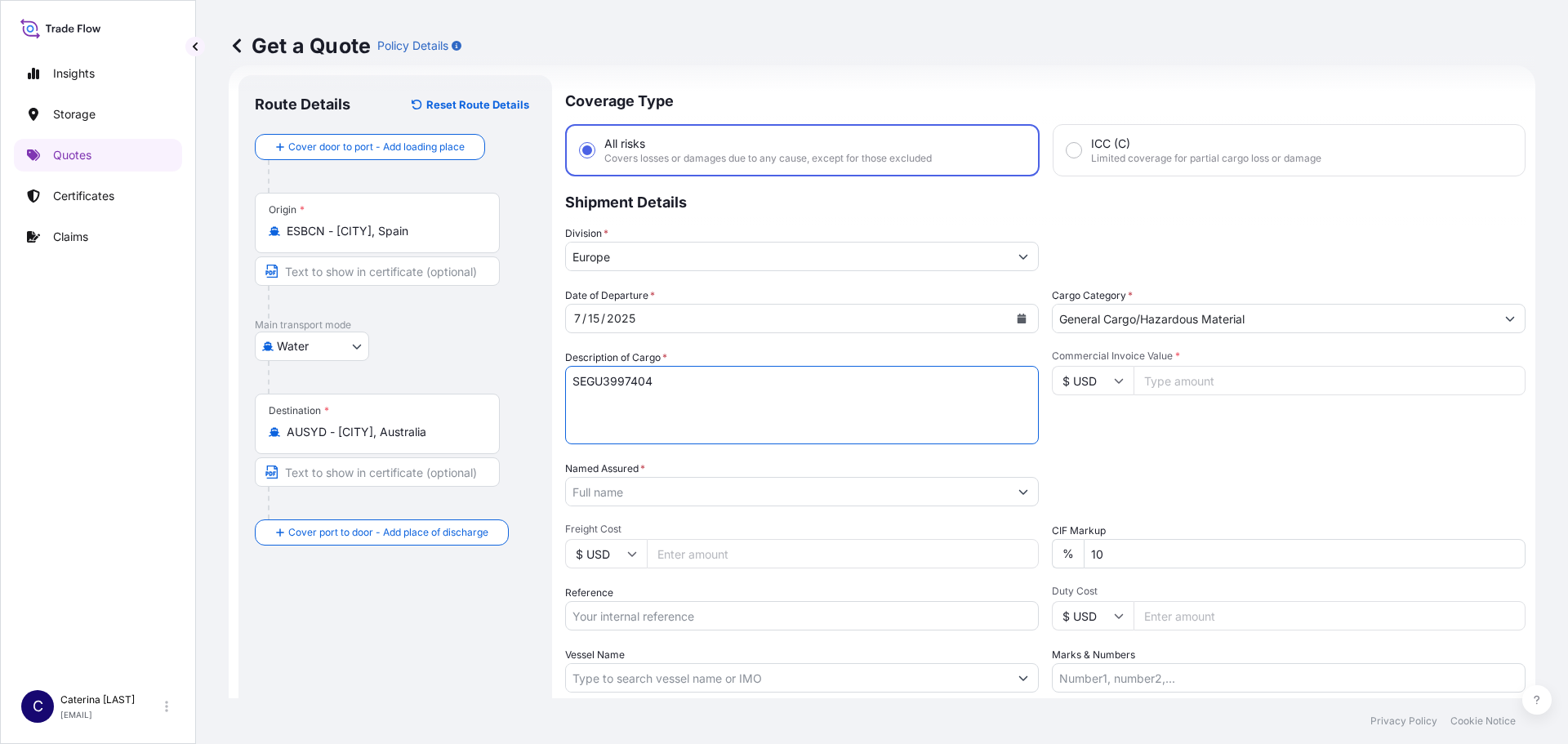 scroll, scrollTop: 18, scrollLeft: 0, axis: vertical 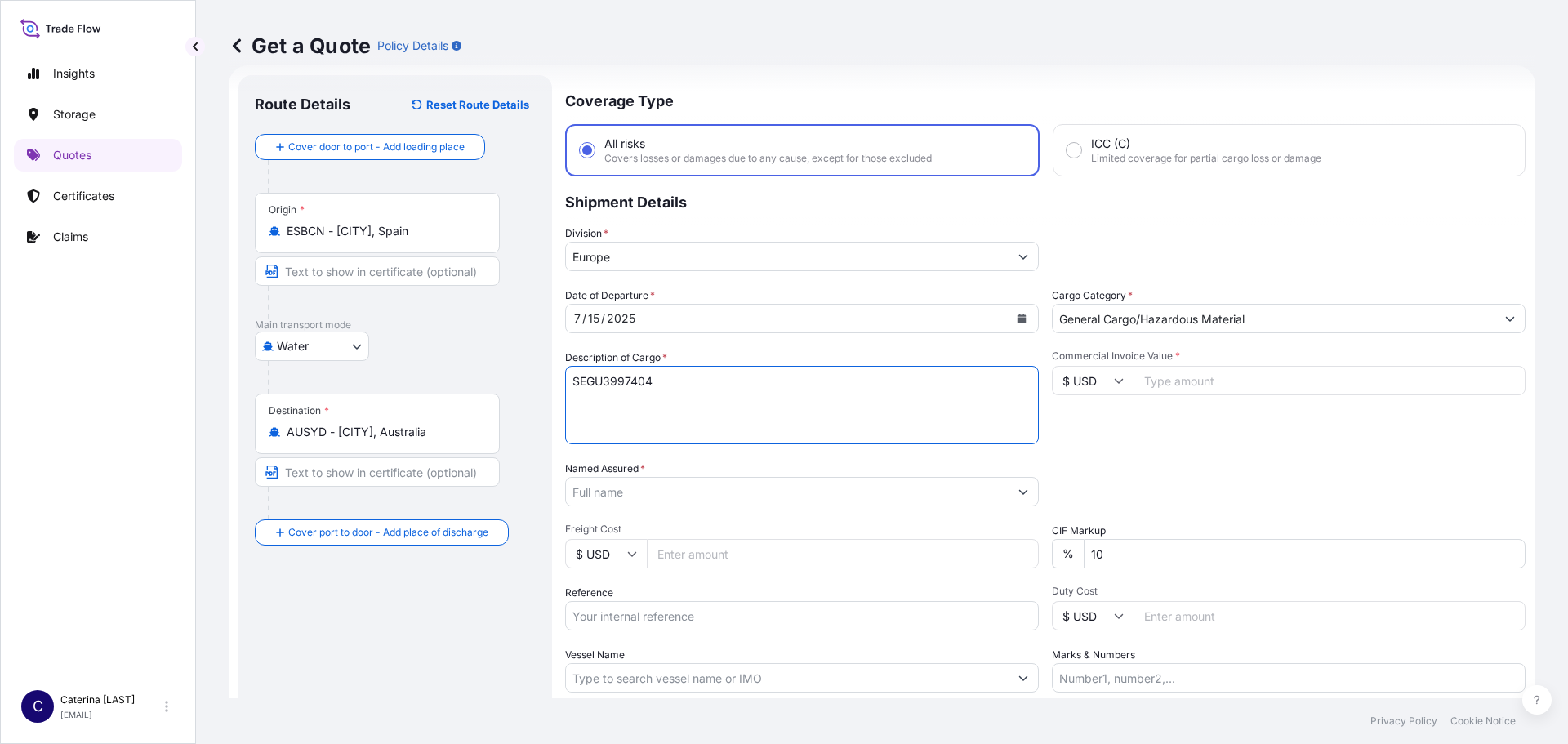 click on "SEGU3997404" at bounding box center (802, 405) 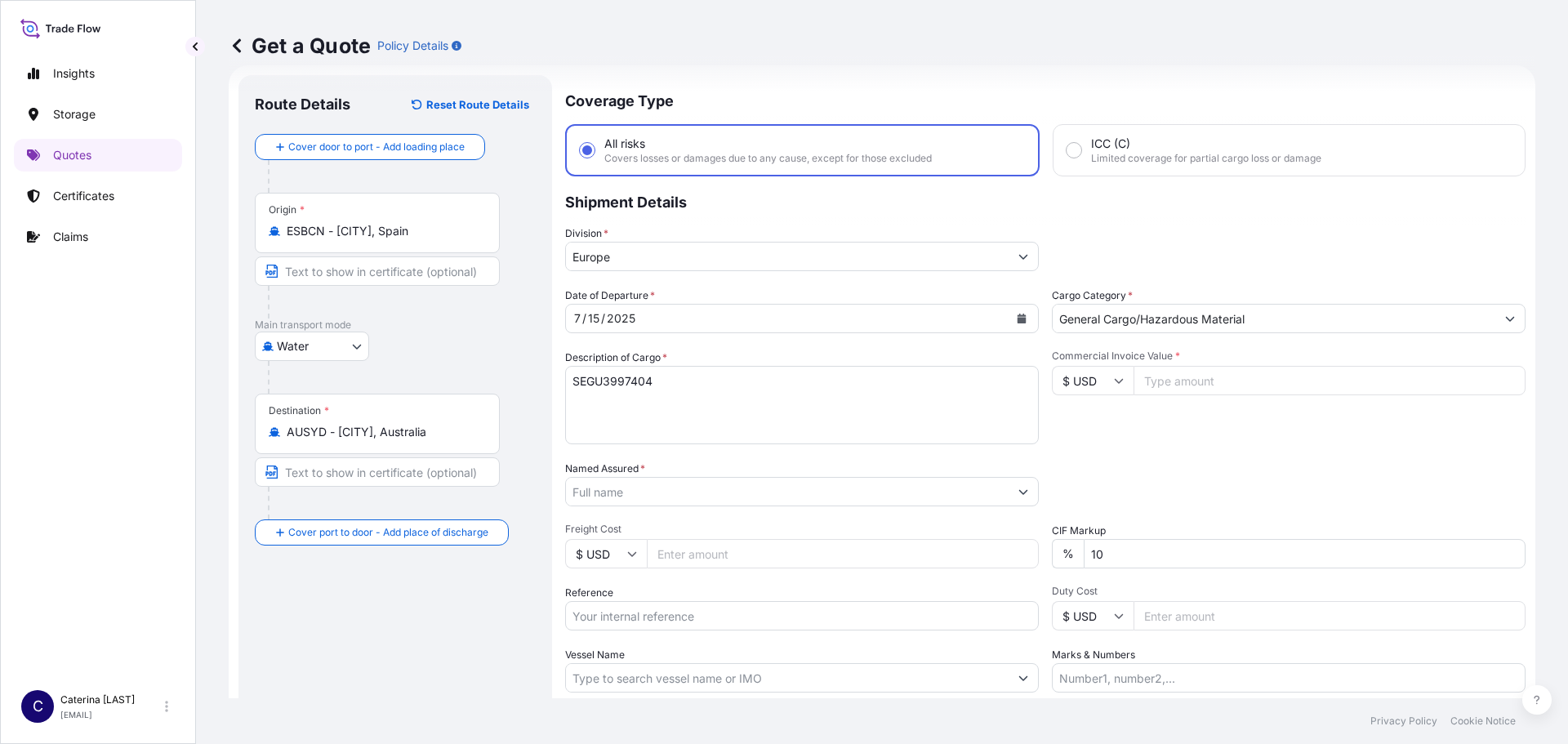 click on "SEGU3997404" at bounding box center (802, 405) 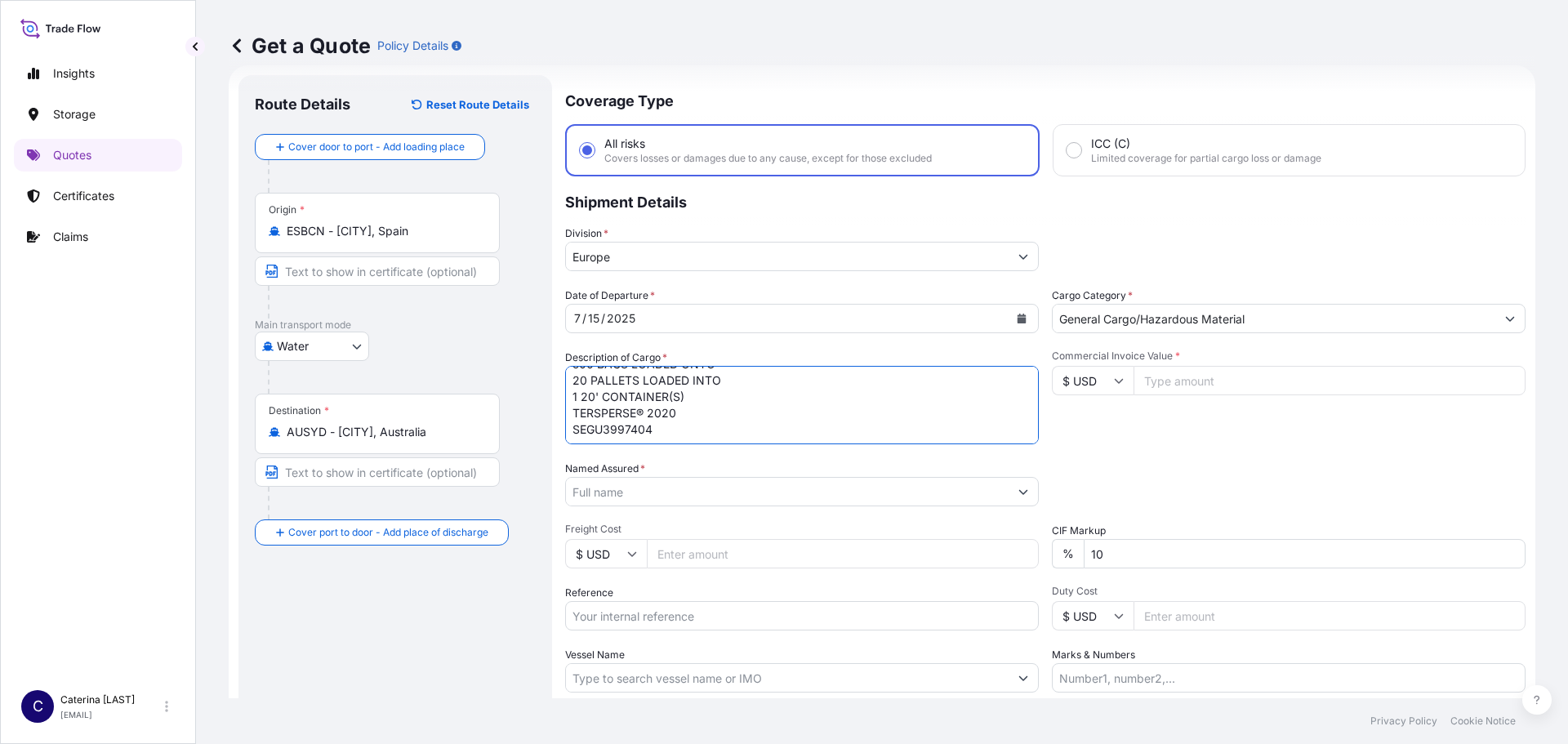click on "500 BAGS LOADED ONTO
20 PALLETS LOADED INTO
1 20' CONTAINER(S)
TERSPERSE® 2020
SEGU3997404" at bounding box center (802, 405) 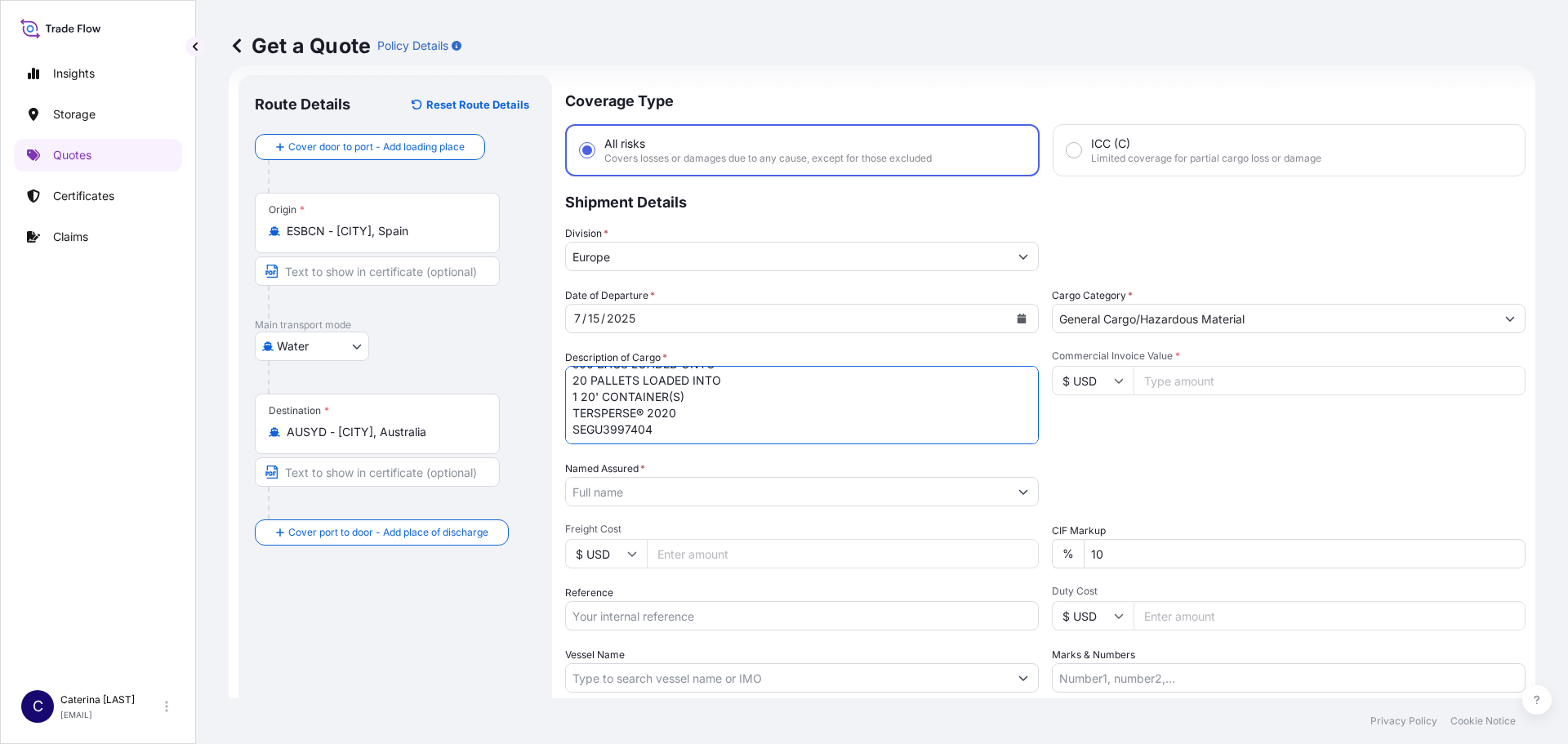 type on "500 BAGS LOADED ONTO
20 PALLETS LOADED INTO
1 20' CONTAINER(S)
TERSPERSE® 2020
SEGU3997404" 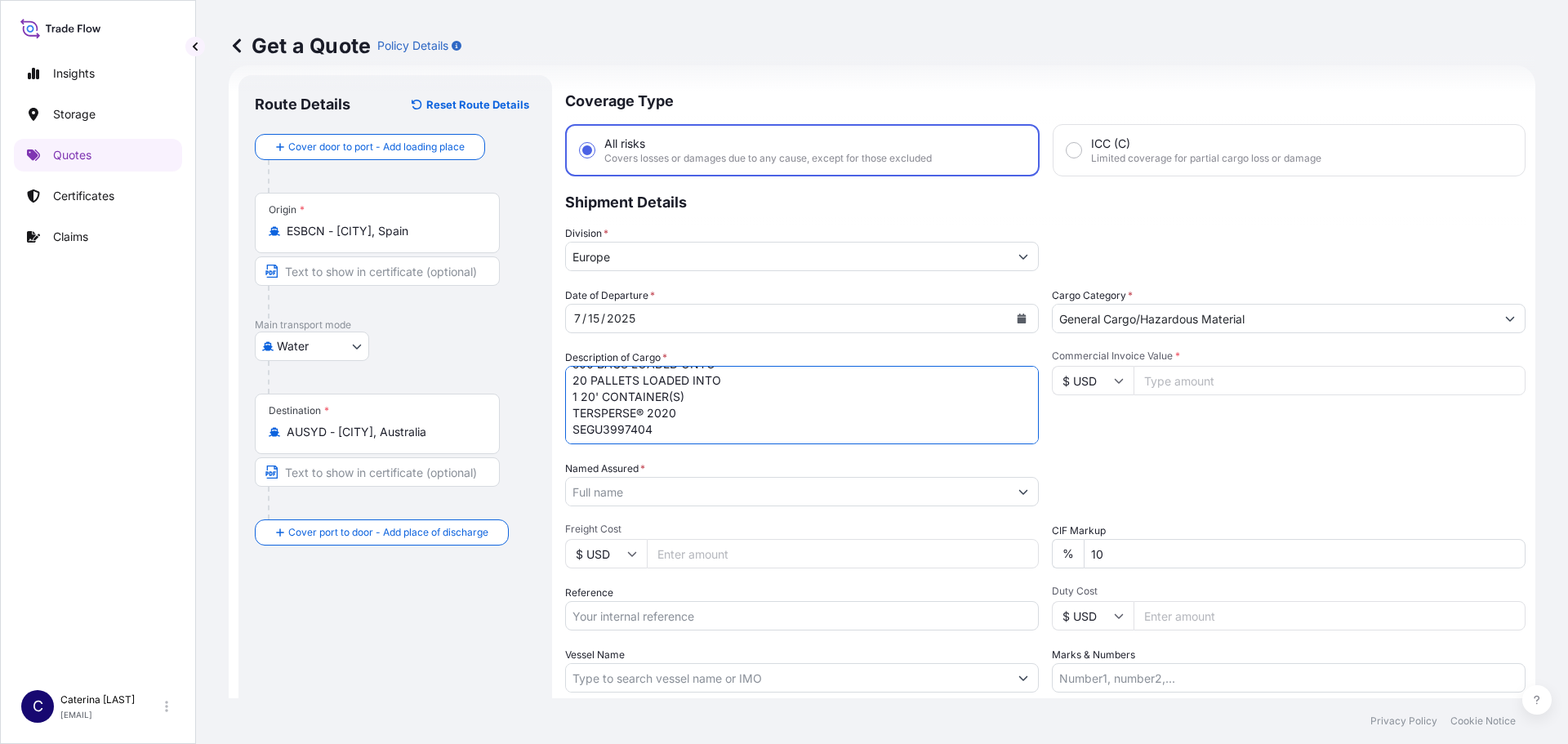 click on "Commercial Invoice Value   *" at bounding box center (1330, 381) 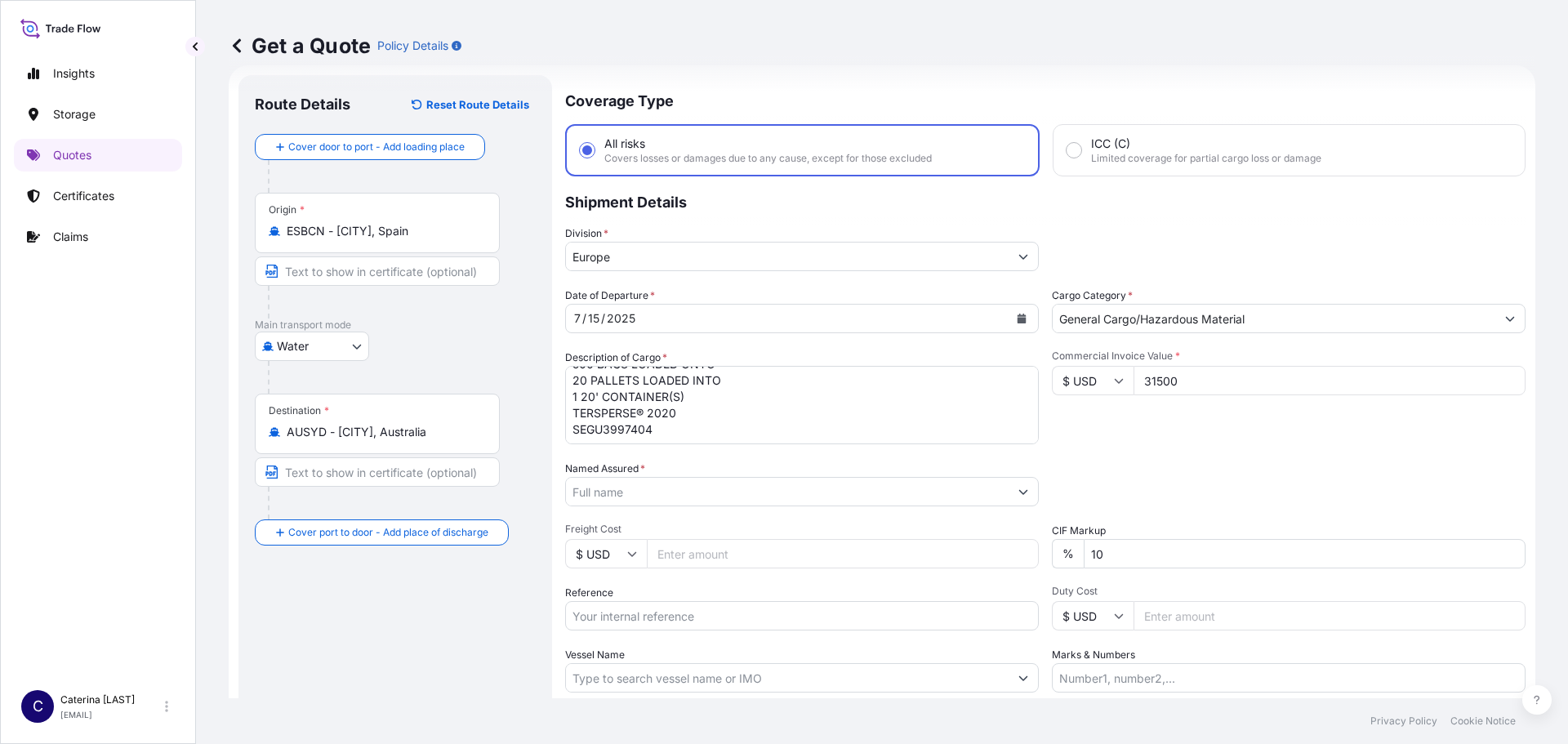 type on "31500" 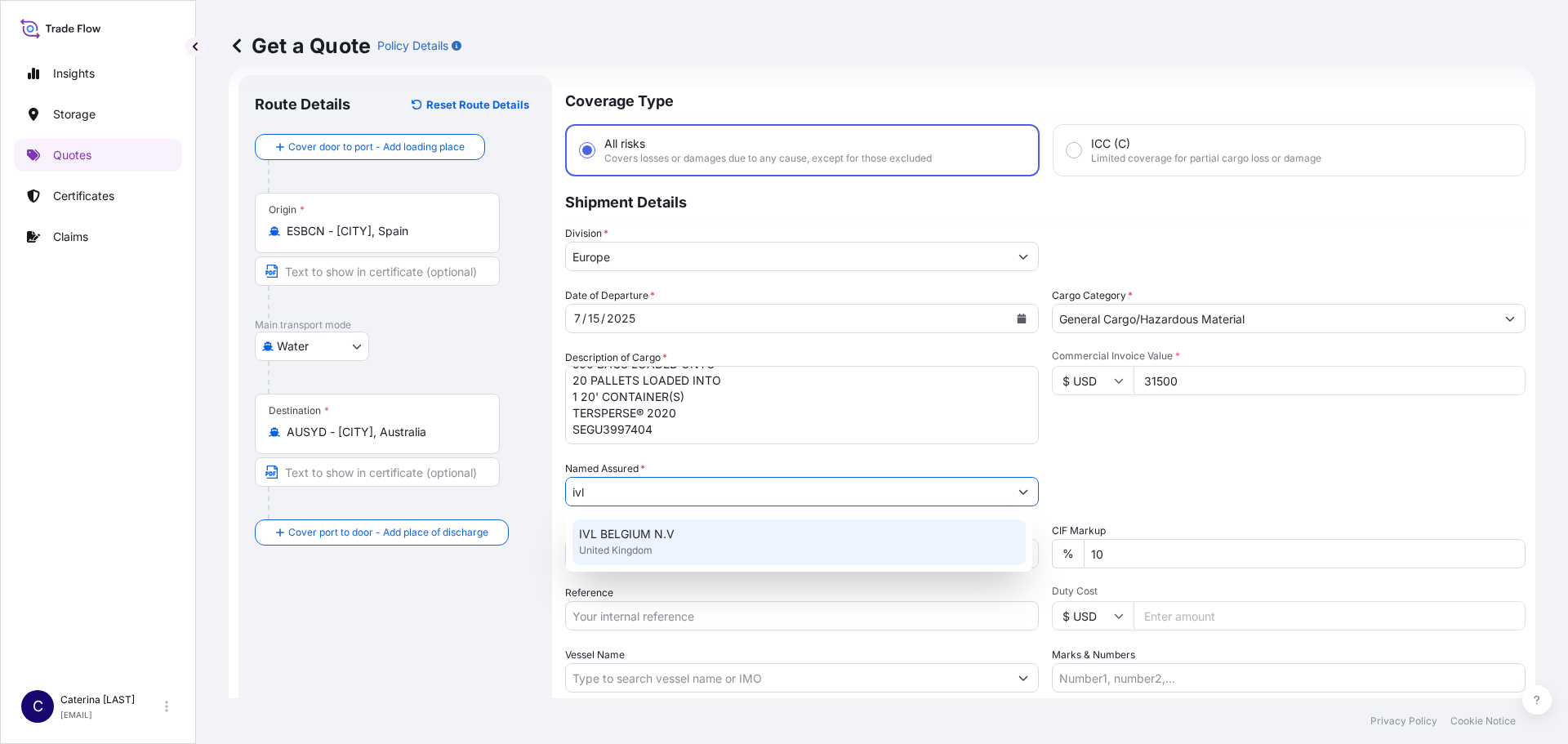 click on "IVL BELGIUM N.V" at bounding box center (626, 534) 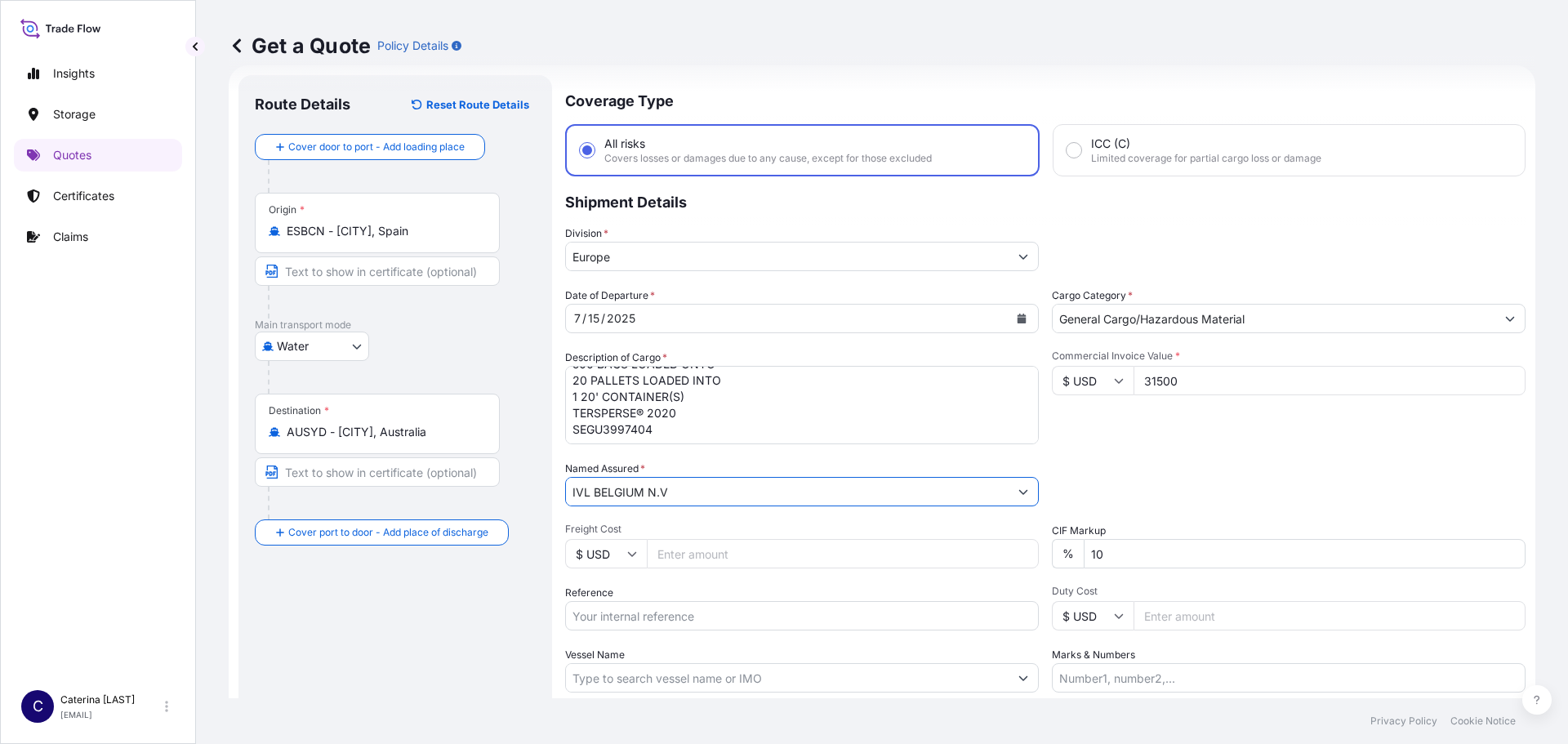 scroll, scrollTop: 108, scrollLeft: 0, axis: vertical 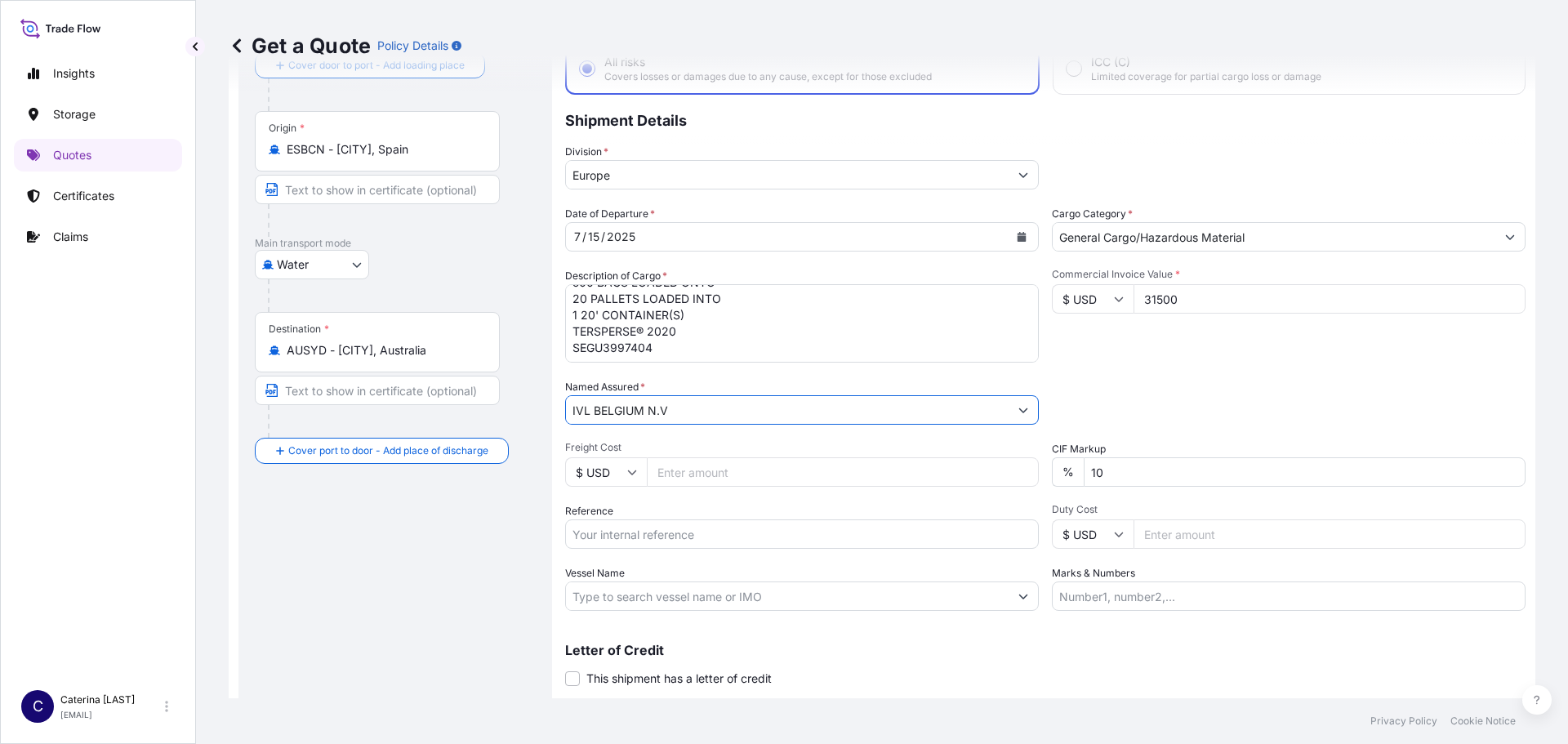 type on "IVL BELGIUM N.V" 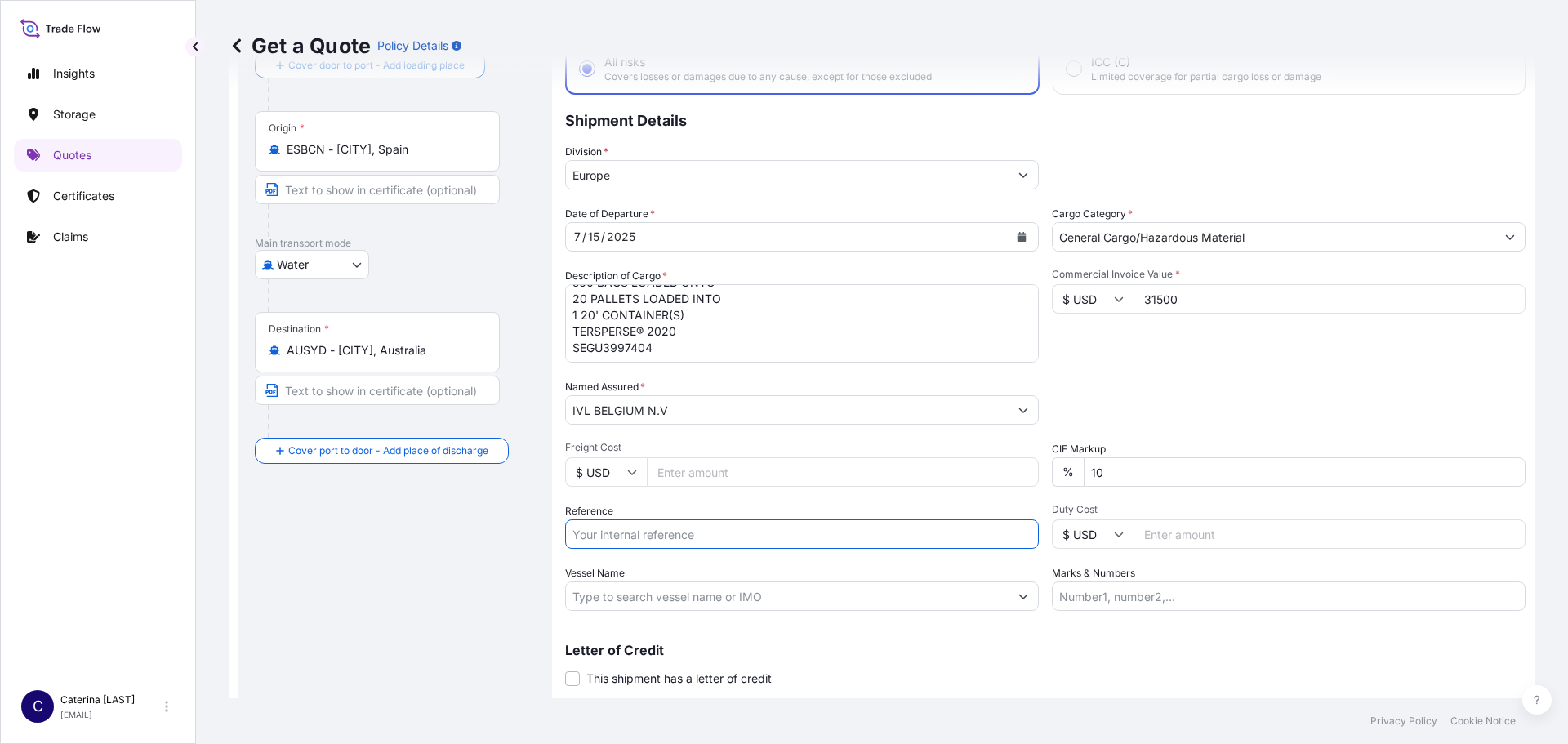click on "Reference" at bounding box center [802, 534] 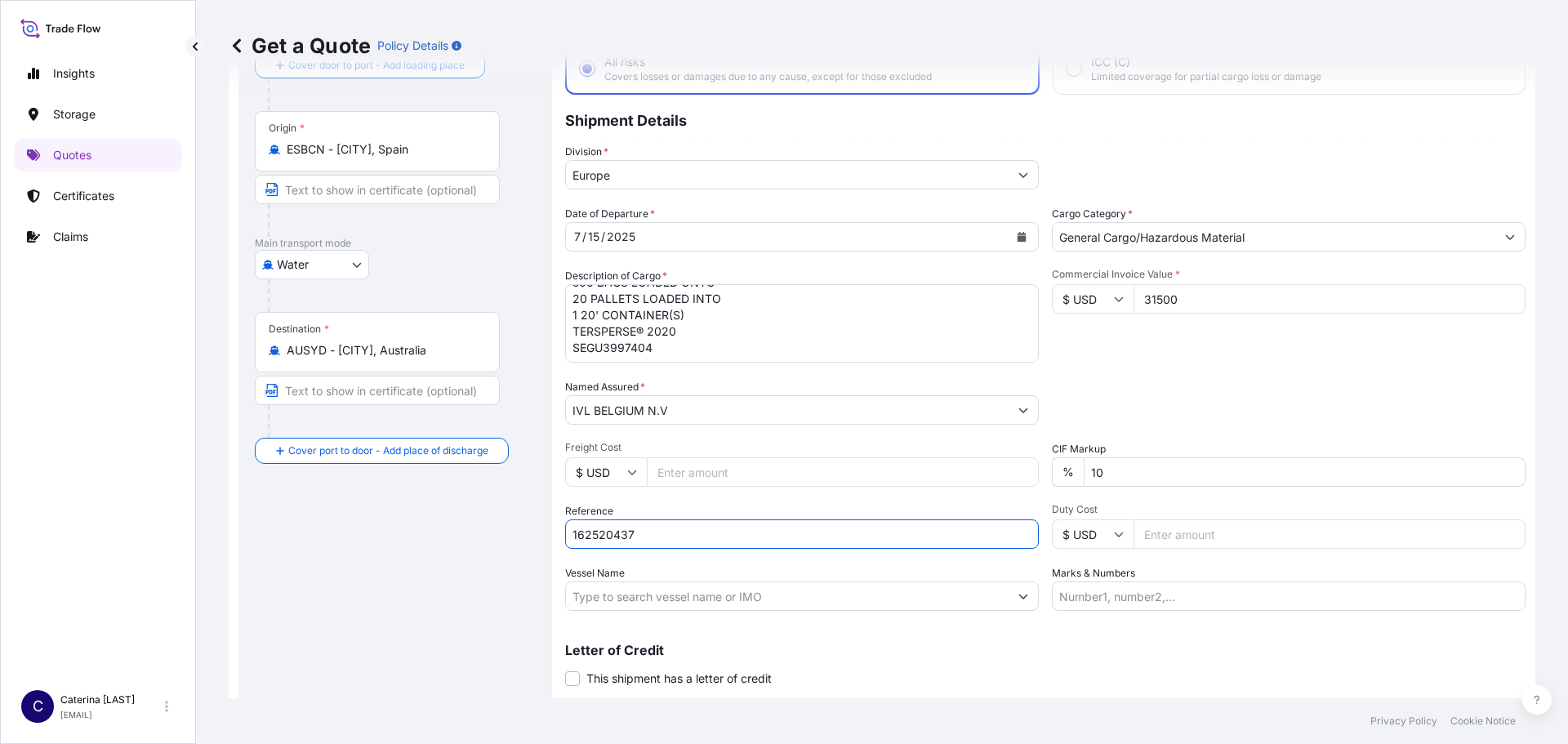 type on "162520437" 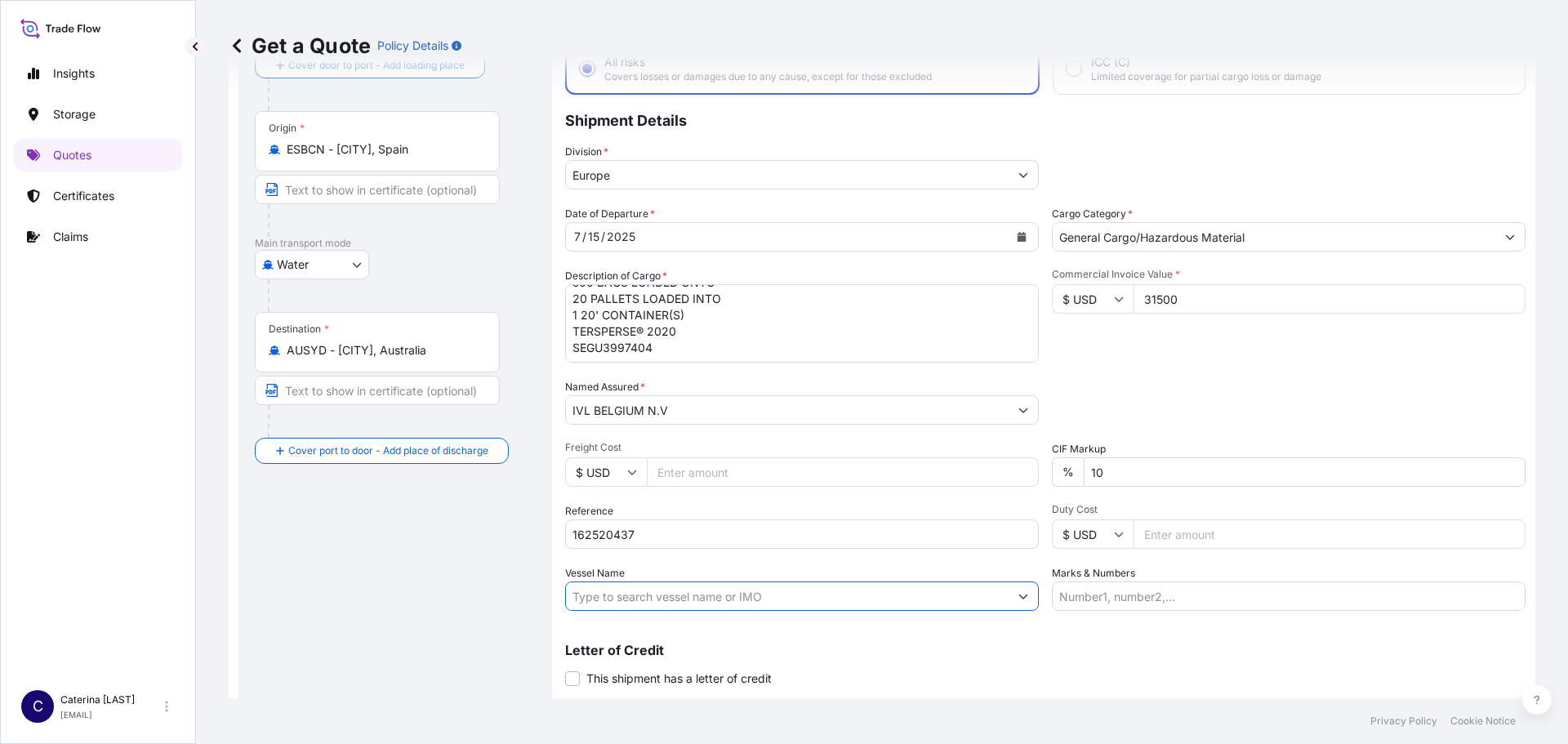 click on "Vessel Name" at bounding box center (787, 596) 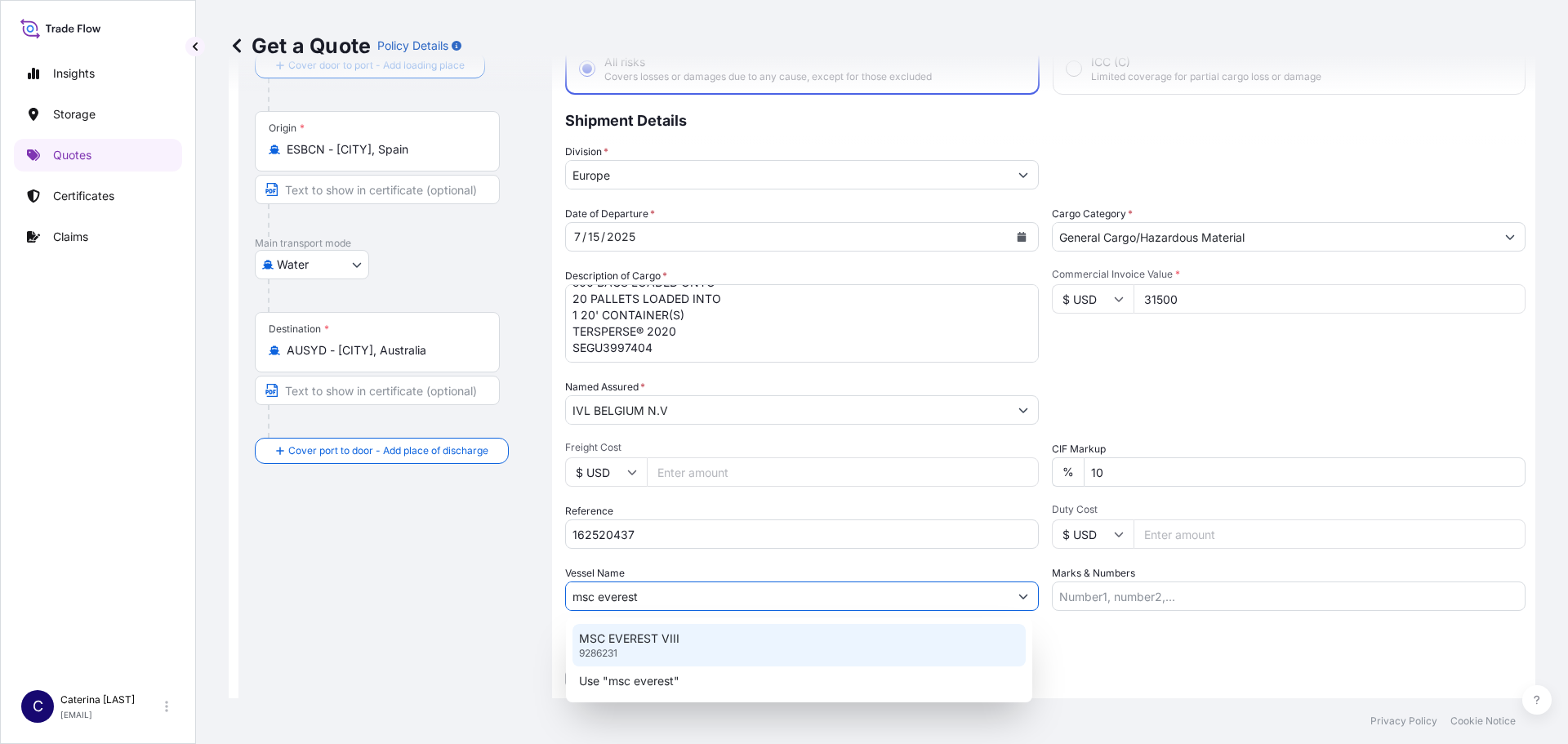 click on "MSC EVEREST VIII 9286231" at bounding box center (799, 645) 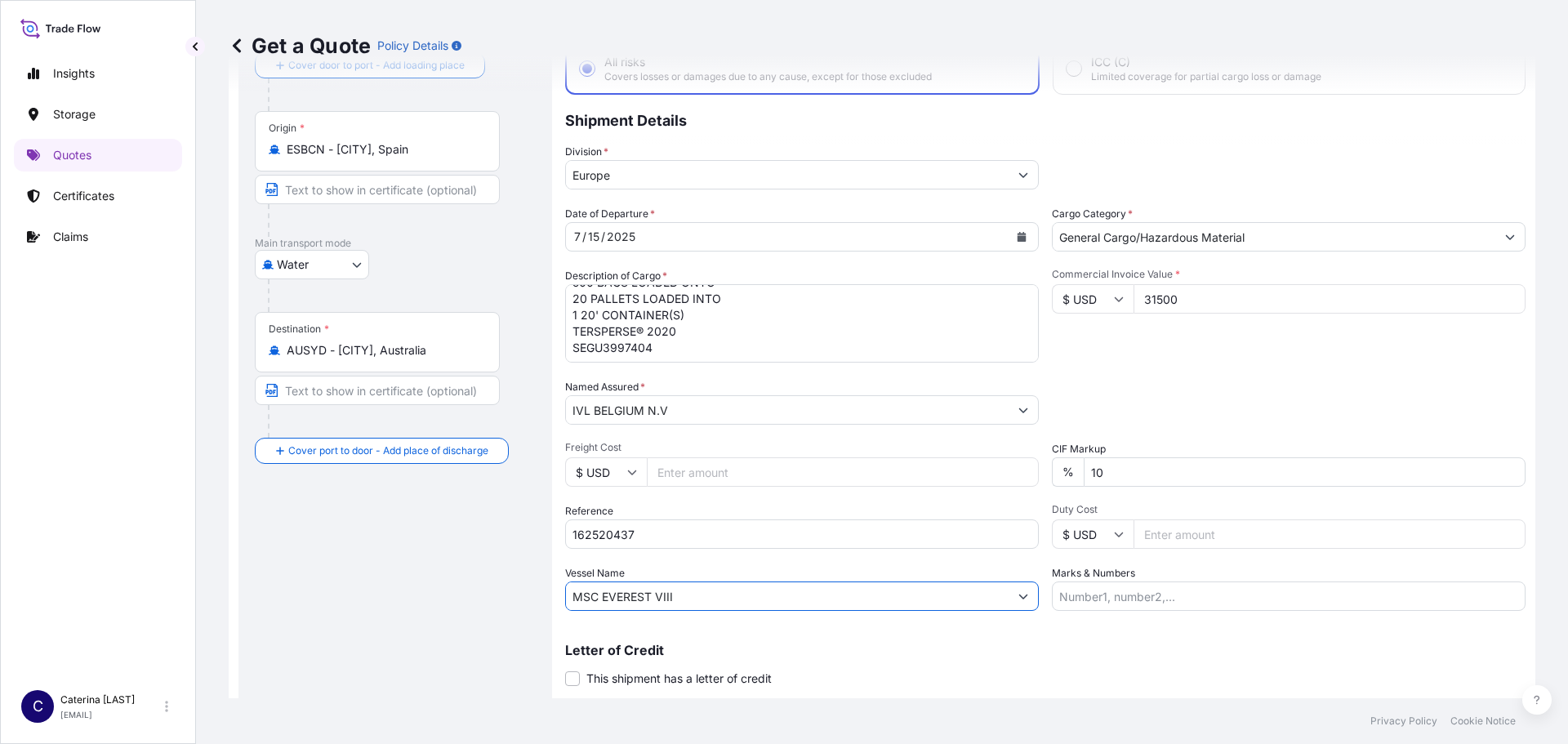 scroll, scrollTop: 152, scrollLeft: 0, axis: vertical 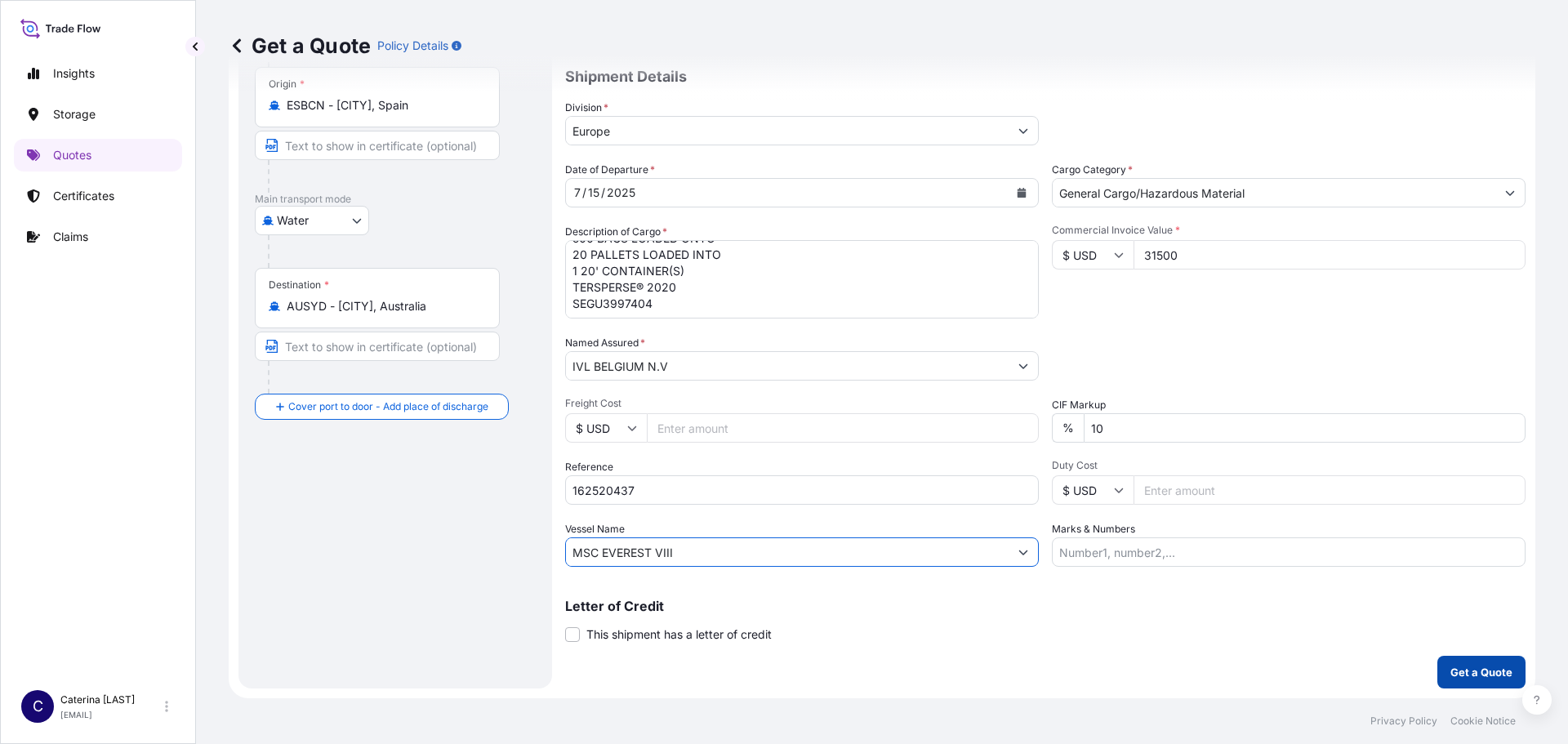type on "MSC EVEREST VIII" 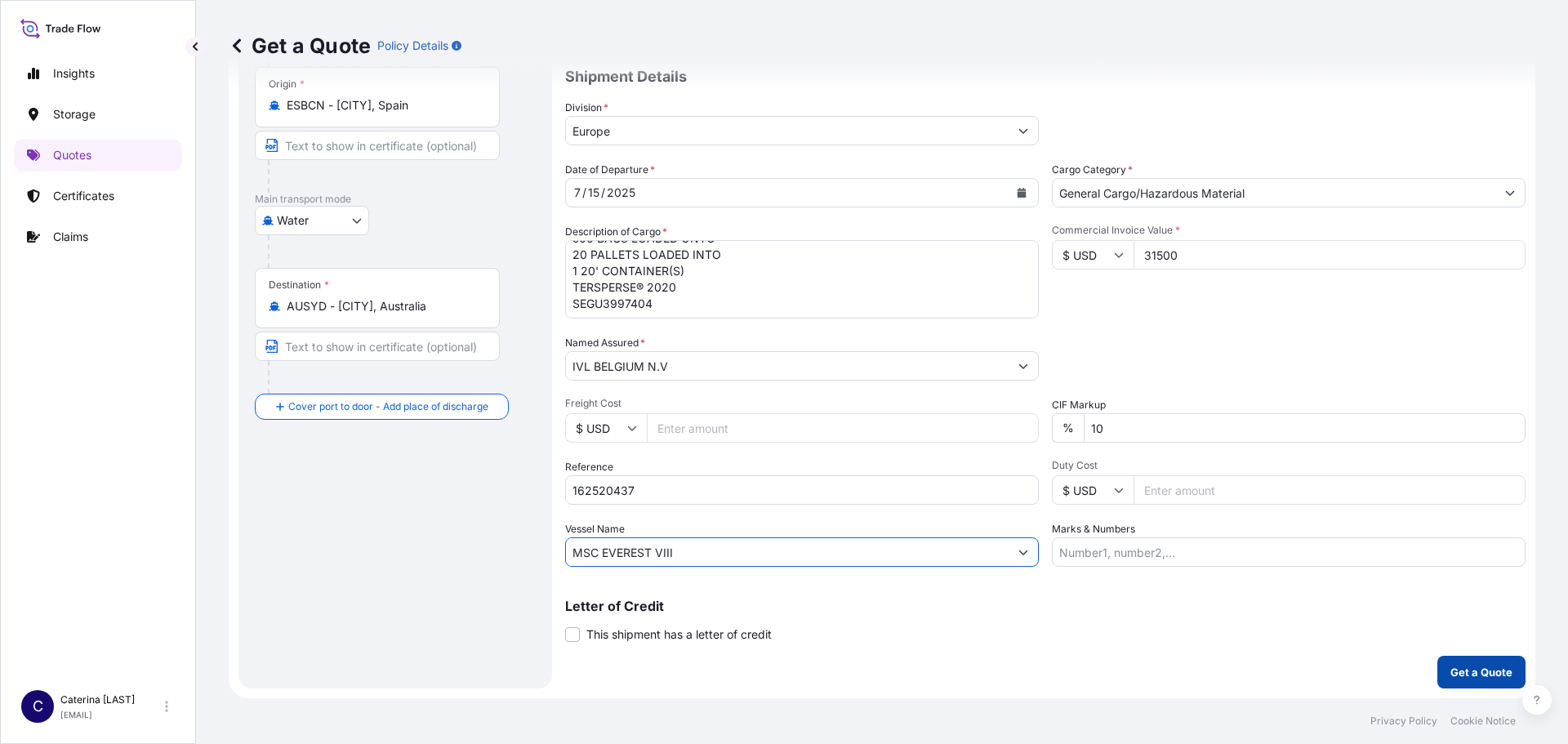 click on "Get a Quote" at bounding box center (1481, 672) 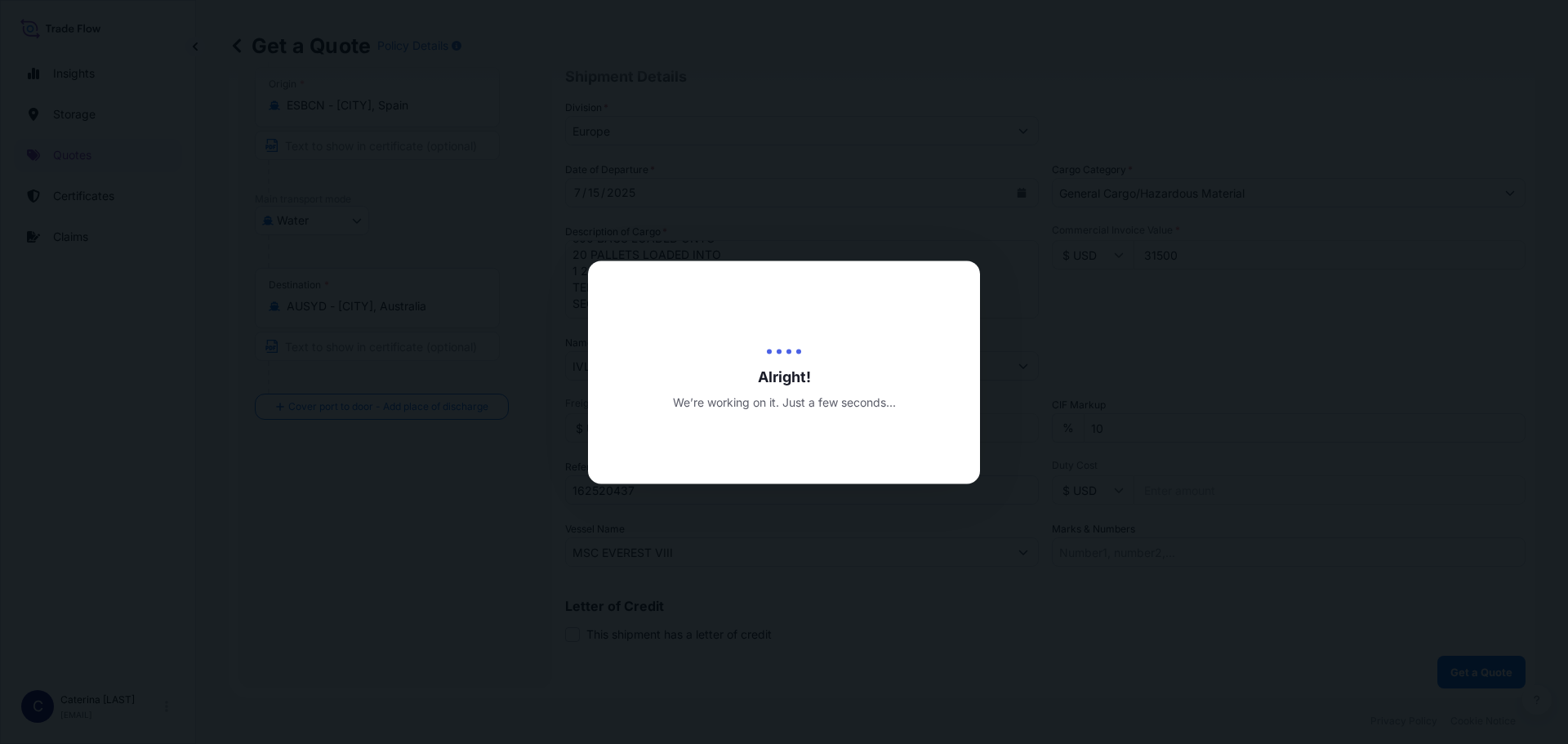 scroll, scrollTop: 0, scrollLeft: 0, axis: both 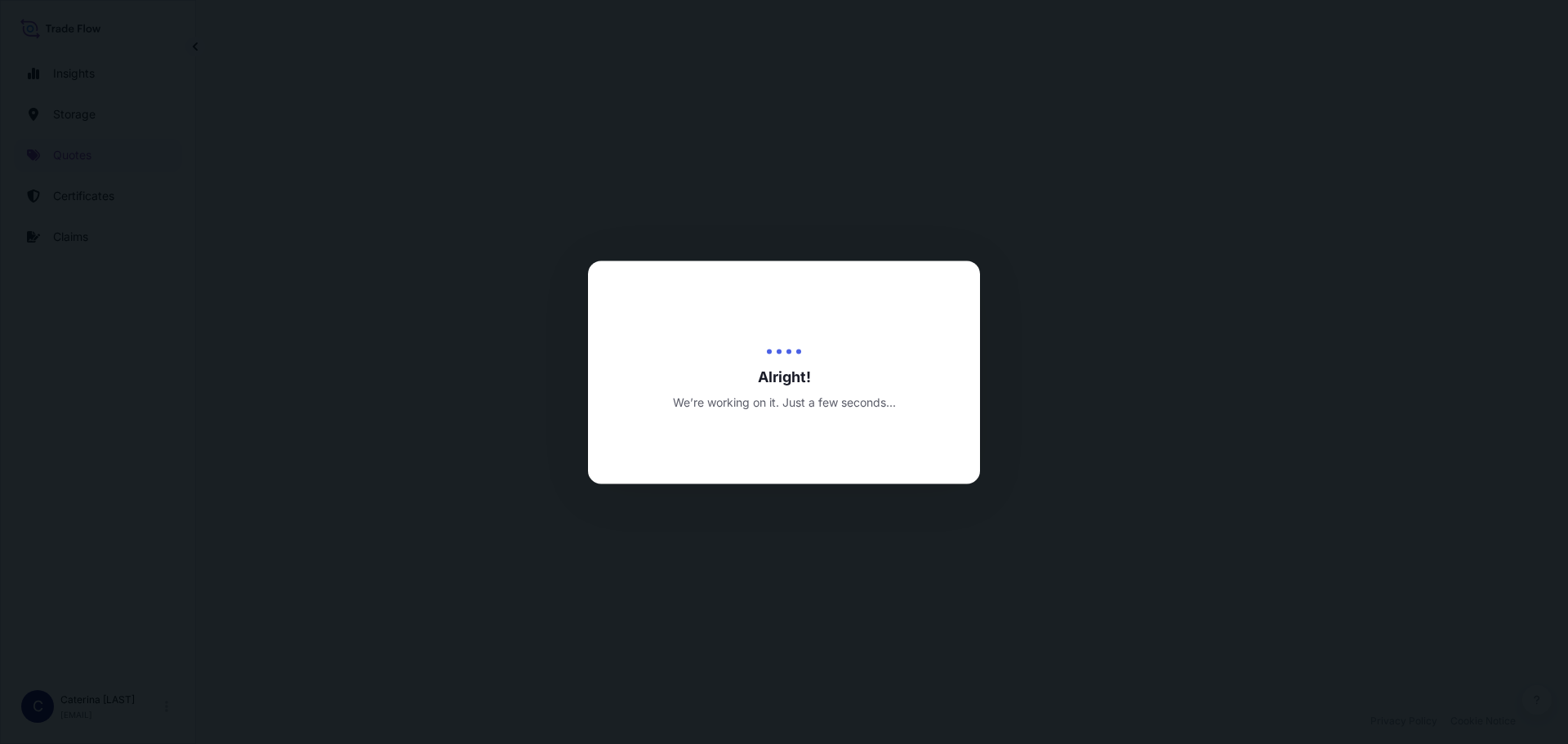 select on "Water" 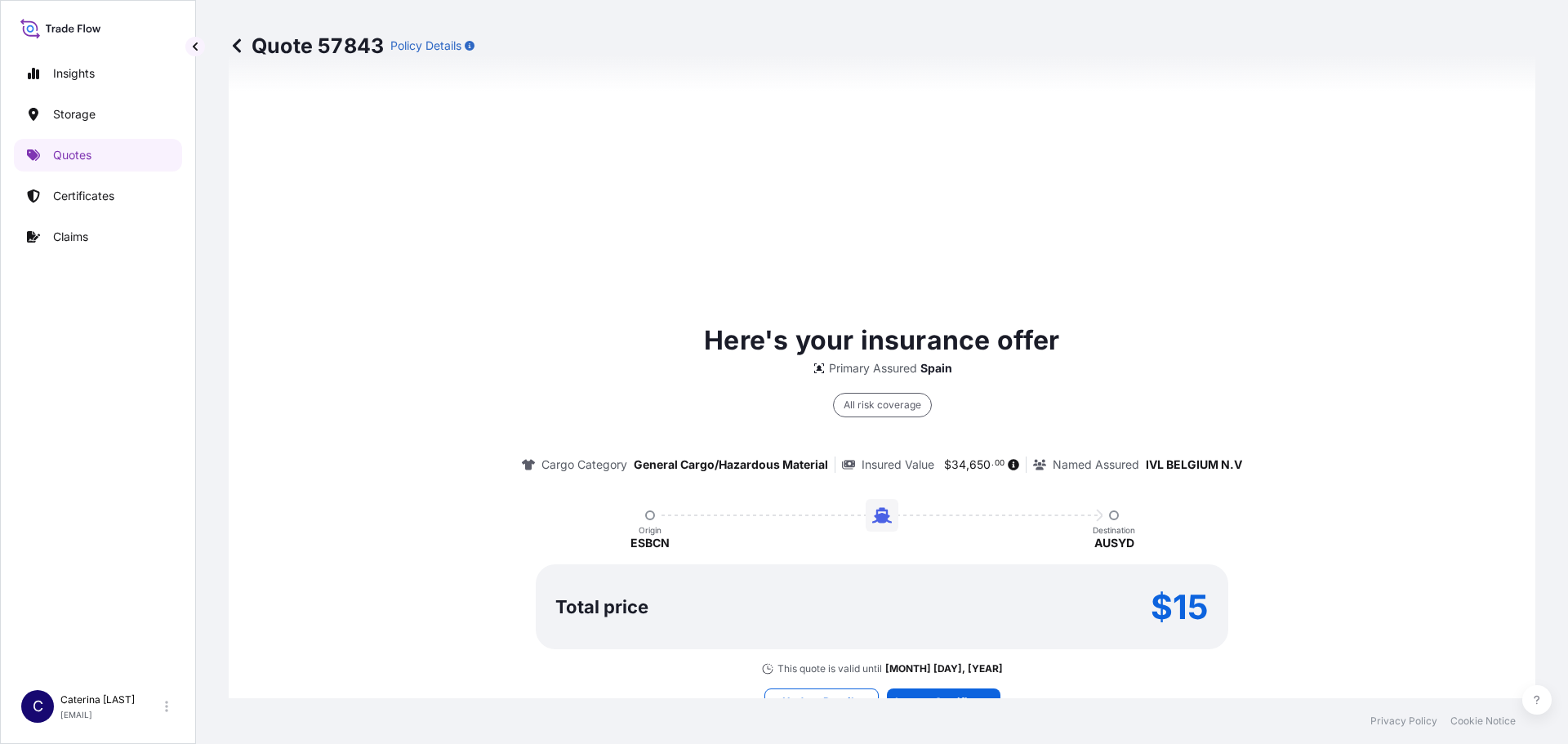 scroll, scrollTop: 1030, scrollLeft: 0, axis: vertical 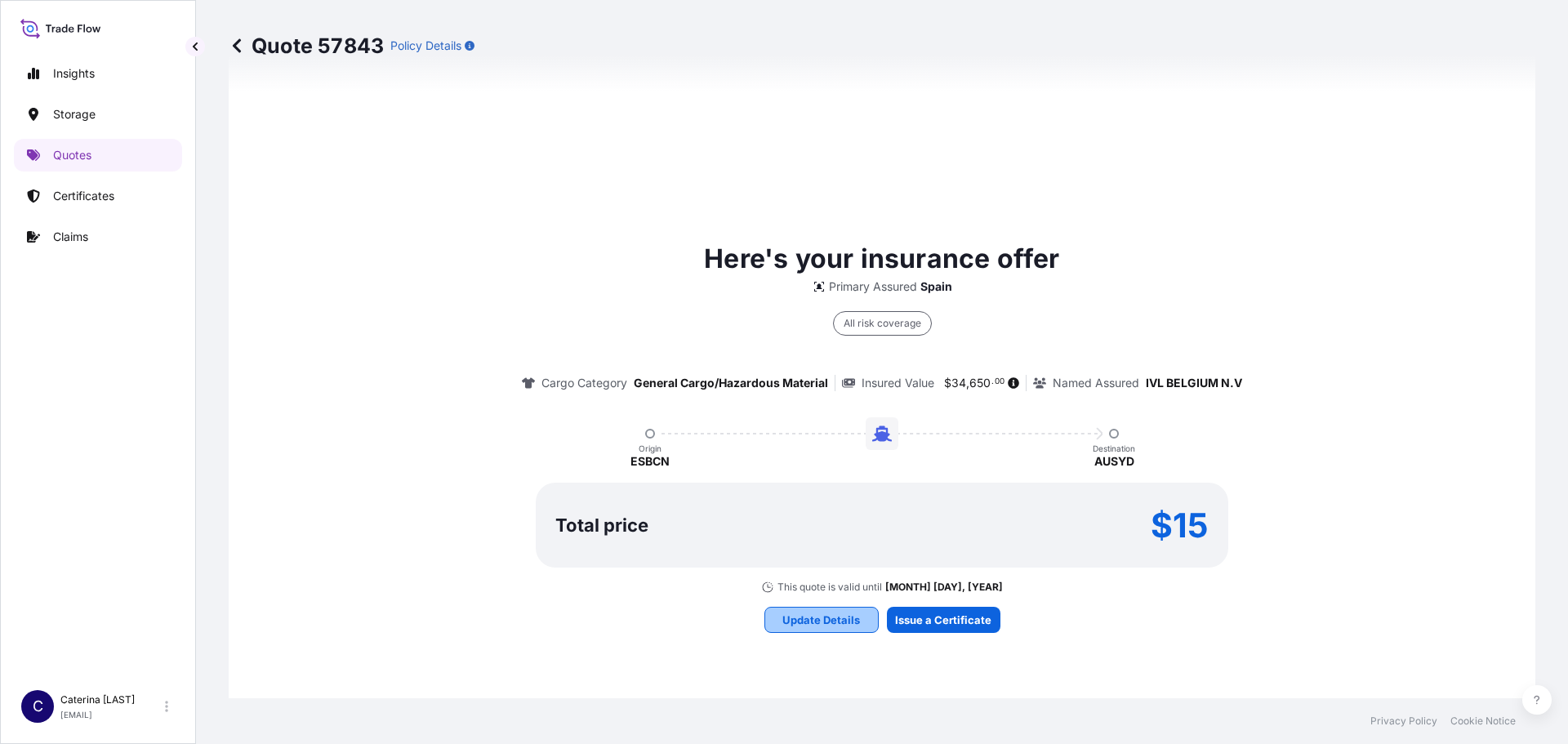 click on "Update Details" at bounding box center [821, 620] 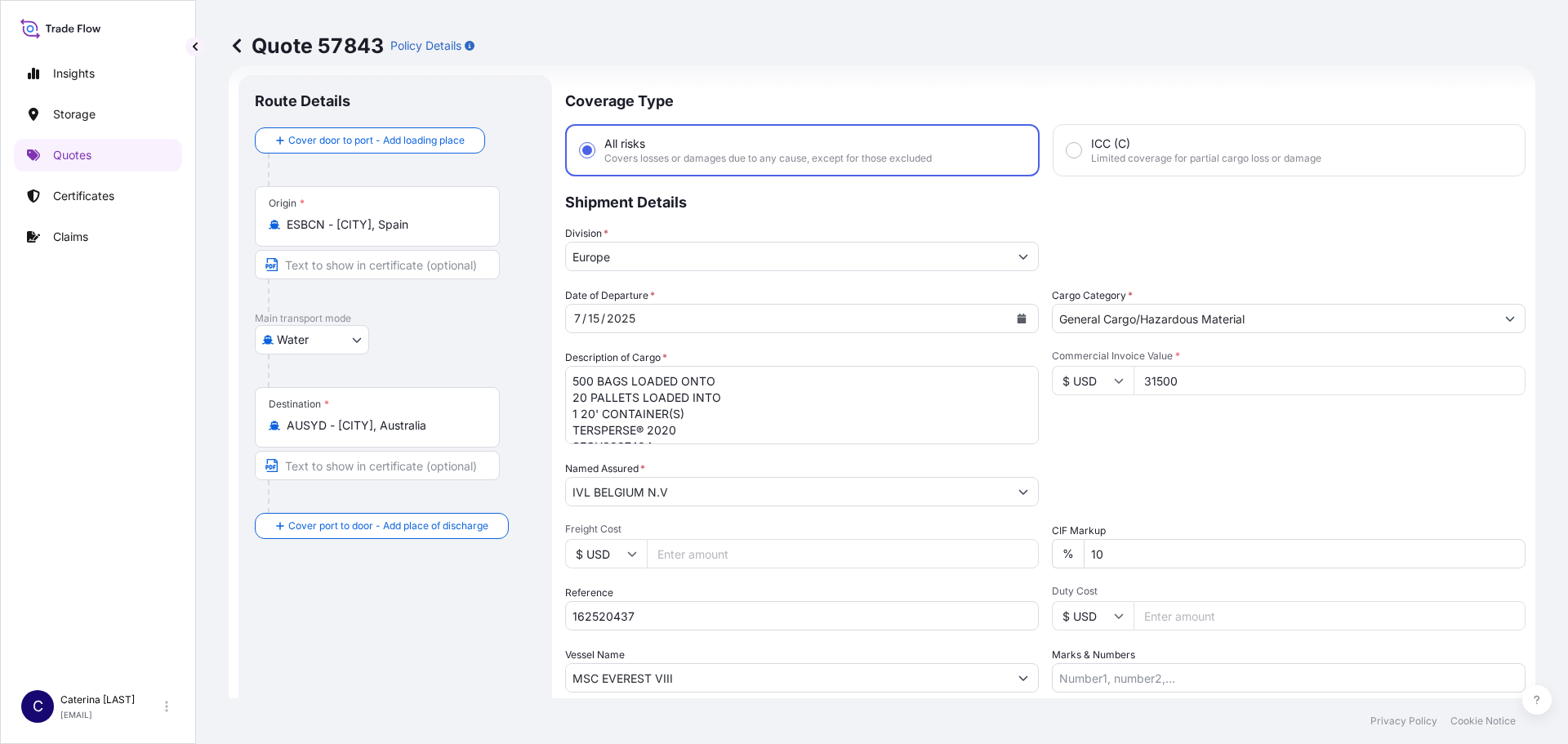 scroll, scrollTop: 34, scrollLeft: 0, axis: vertical 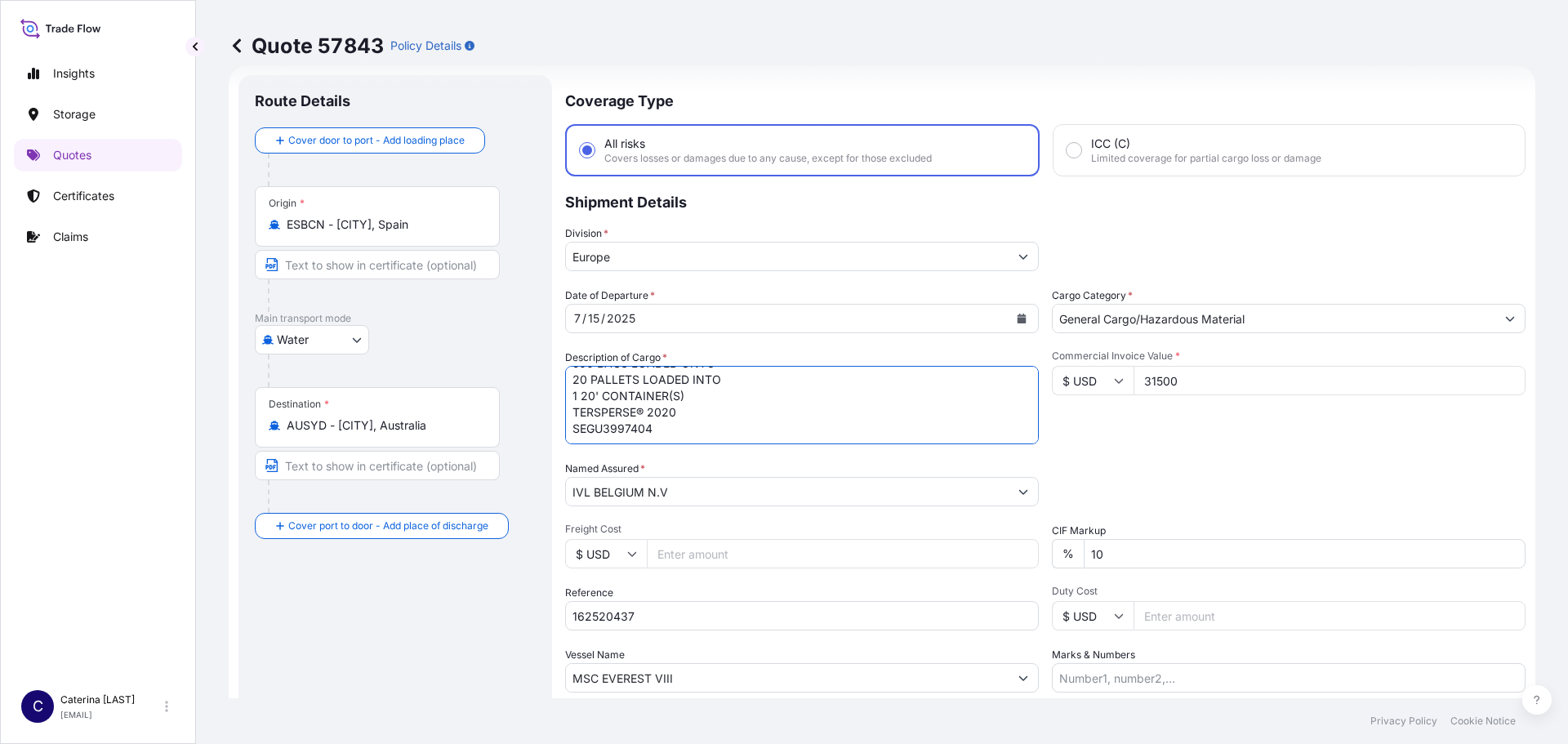 click on "500 BAGS LOADED ONTO
20 PALLETS LOADED INTO
1 20' CONTAINER(S)
TERSPERSE® 2020
SEGU3997404" at bounding box center [802, 405] 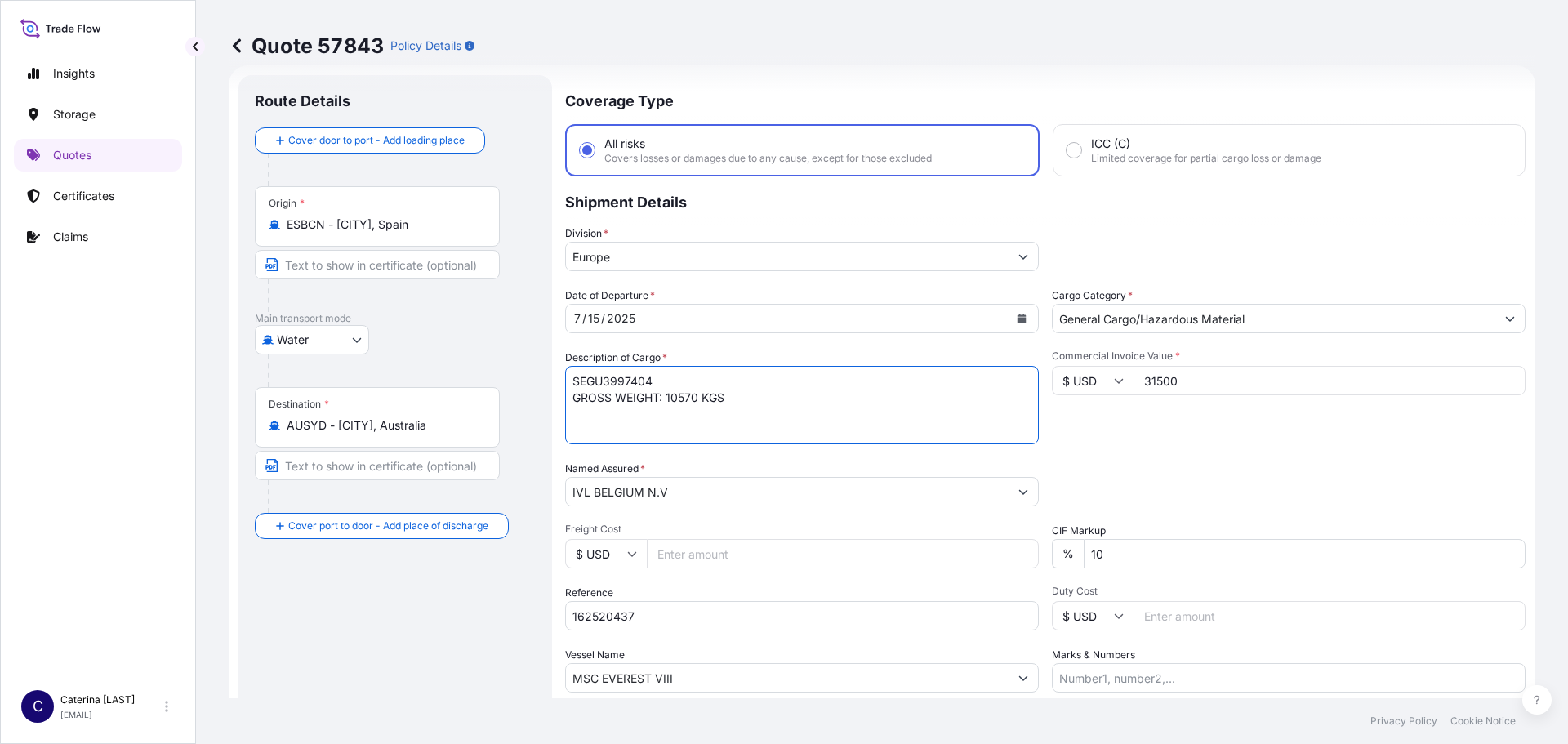 scroll, scrollTop: 42, scrollLeft: 0, axis: vertical 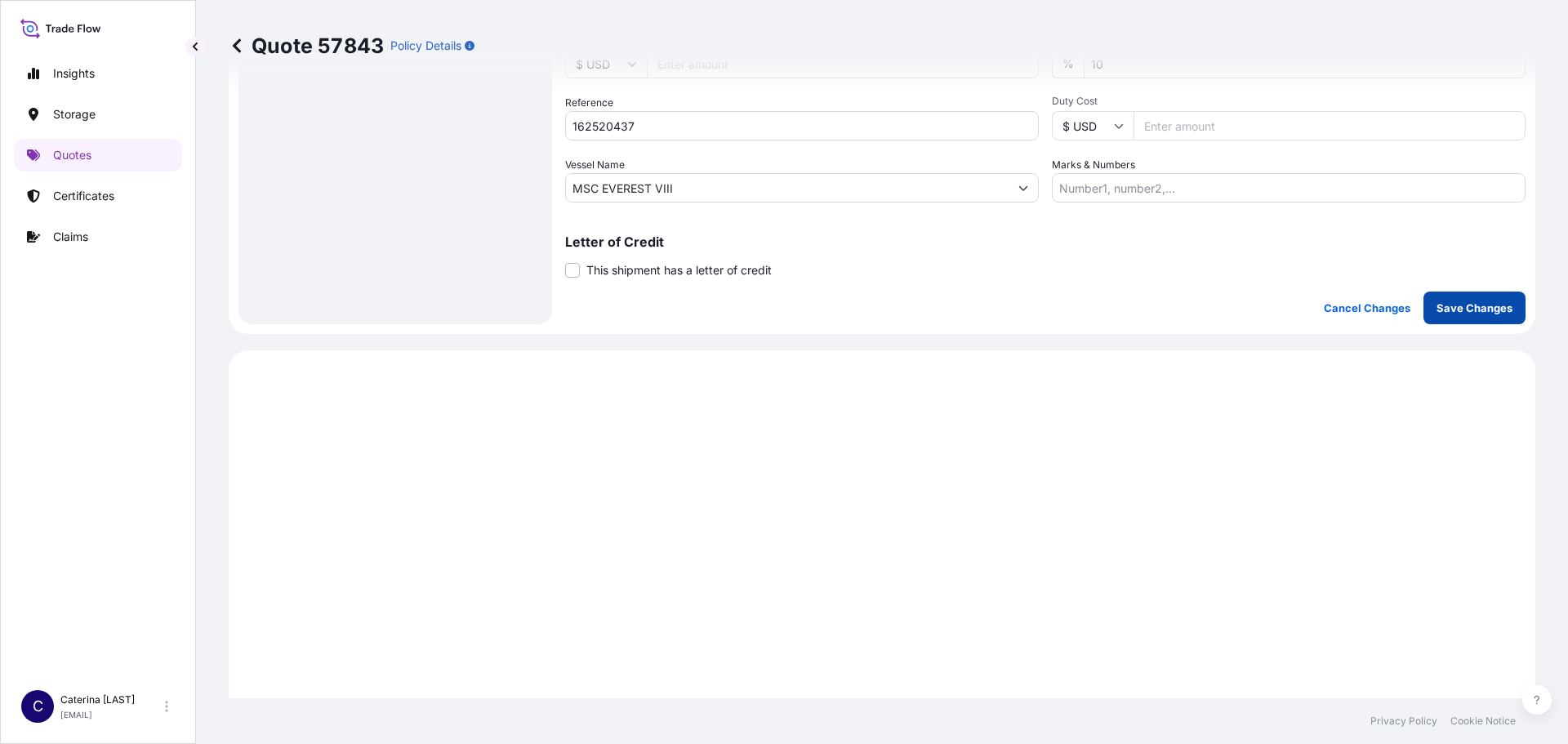 type on "SEGU3997404
GROSS WEIGHT: 10570 KGS
NET WEIGHT: 10000 KGS" 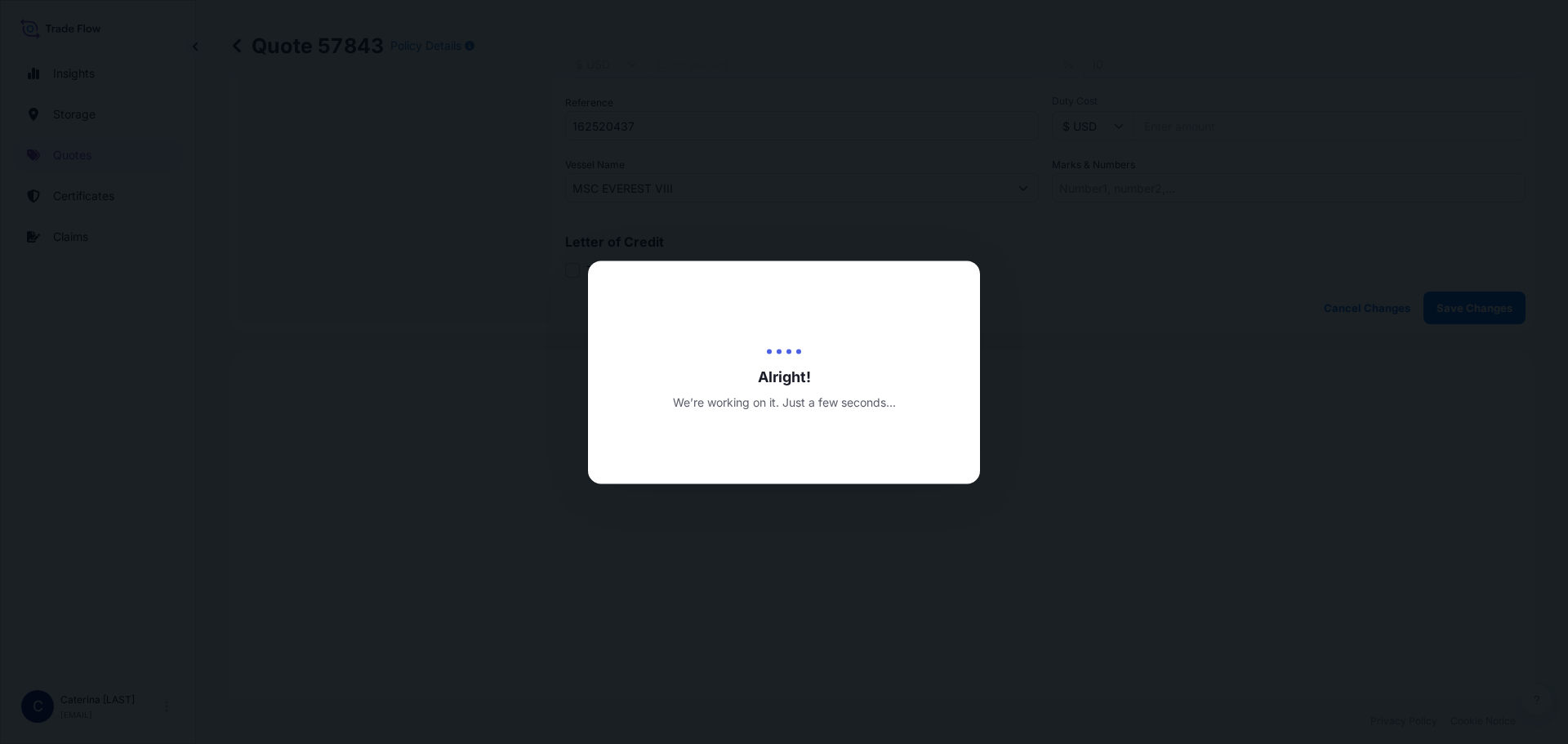 scroll, scrollTop: 785, scrollLeft: 0, axis: vertical 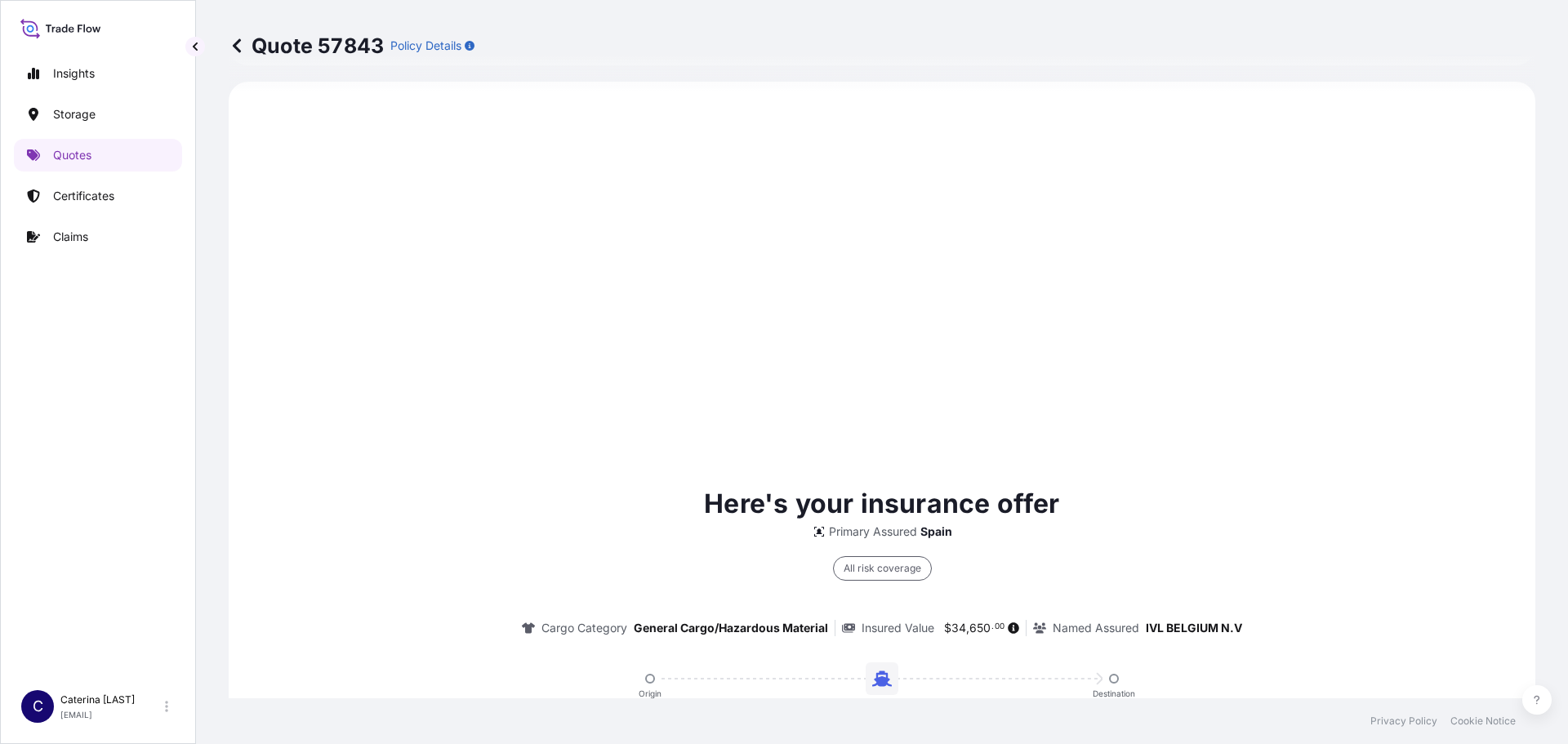 select on "Water" 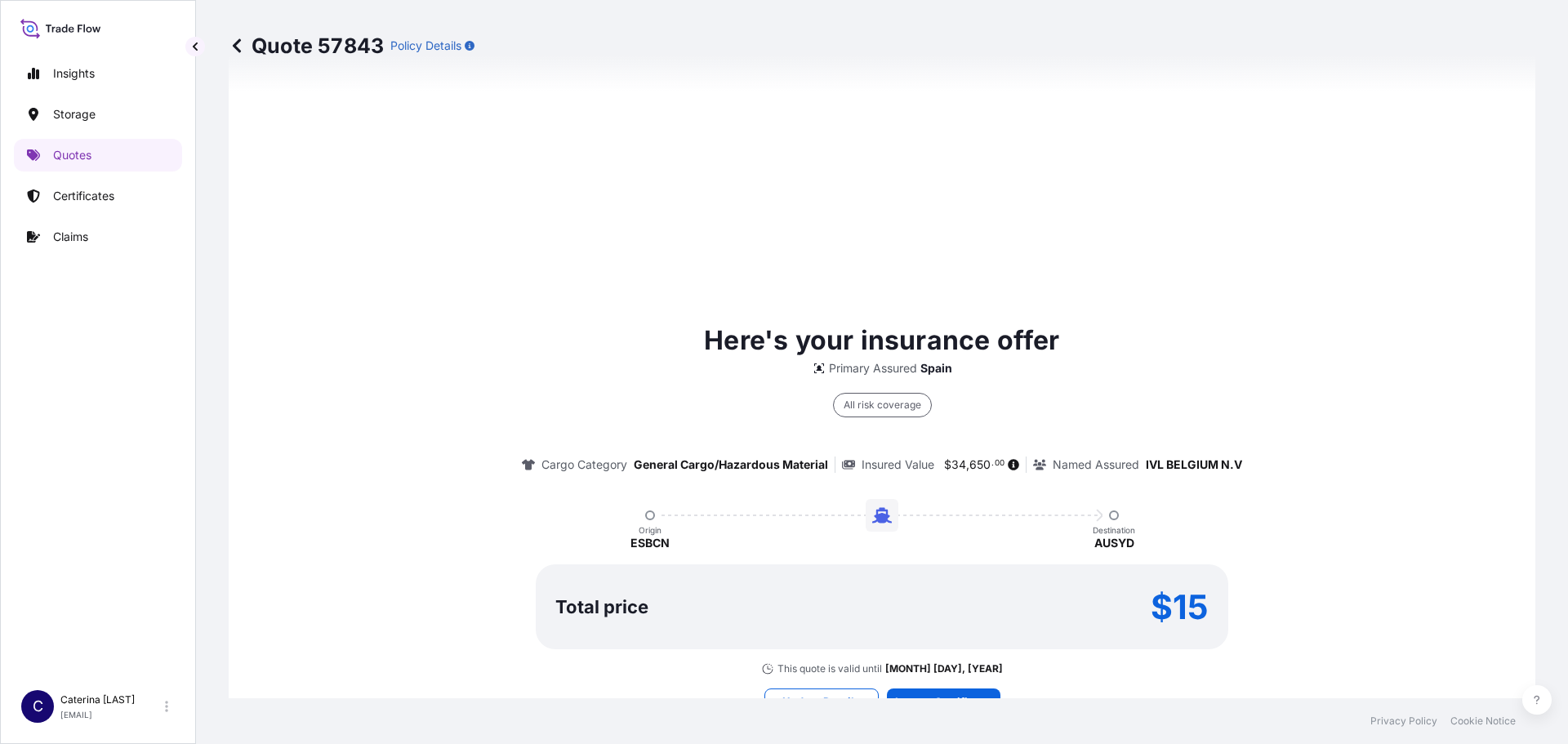 scroll, scrollTop: 1030, scrollLeft: 0, axis: vertical 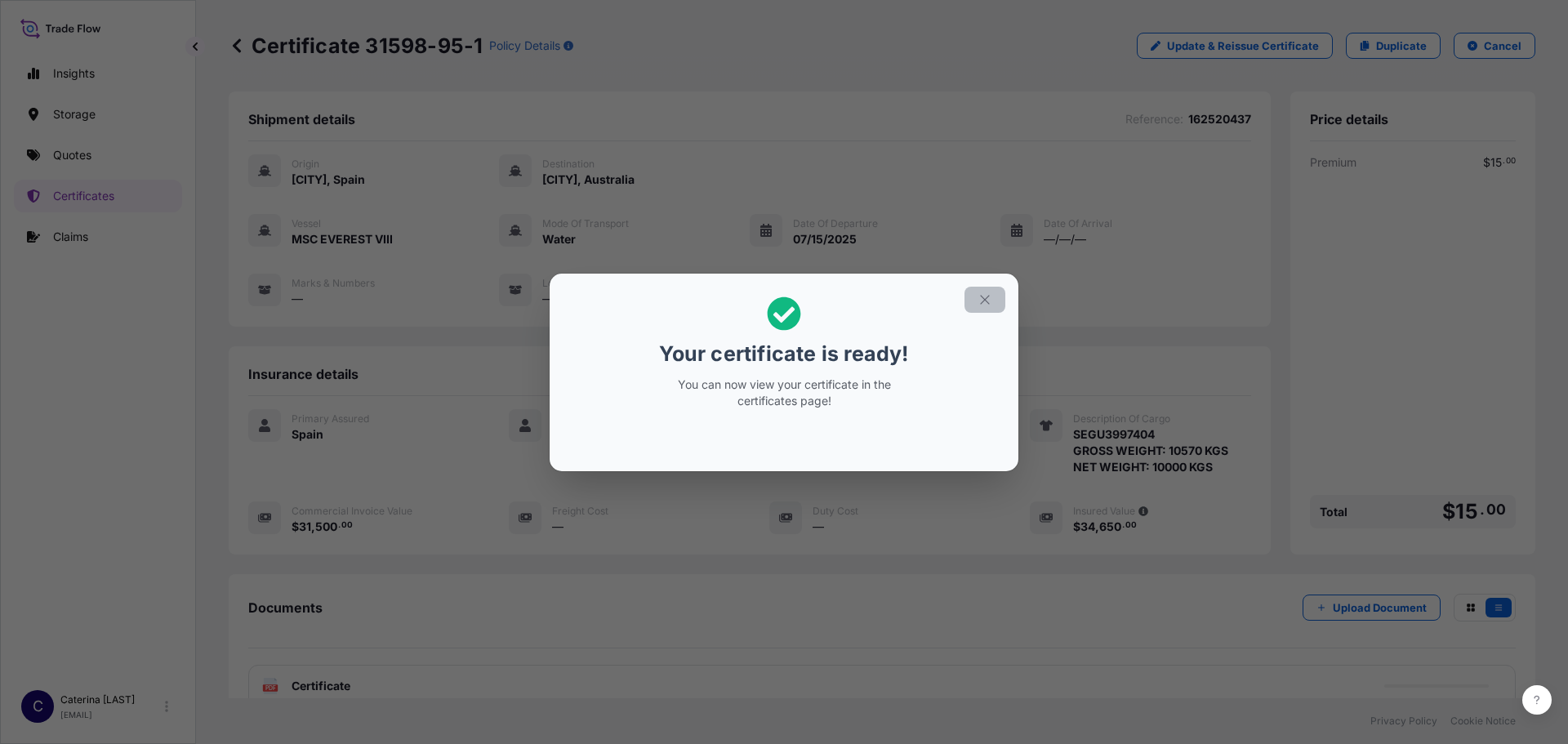 click 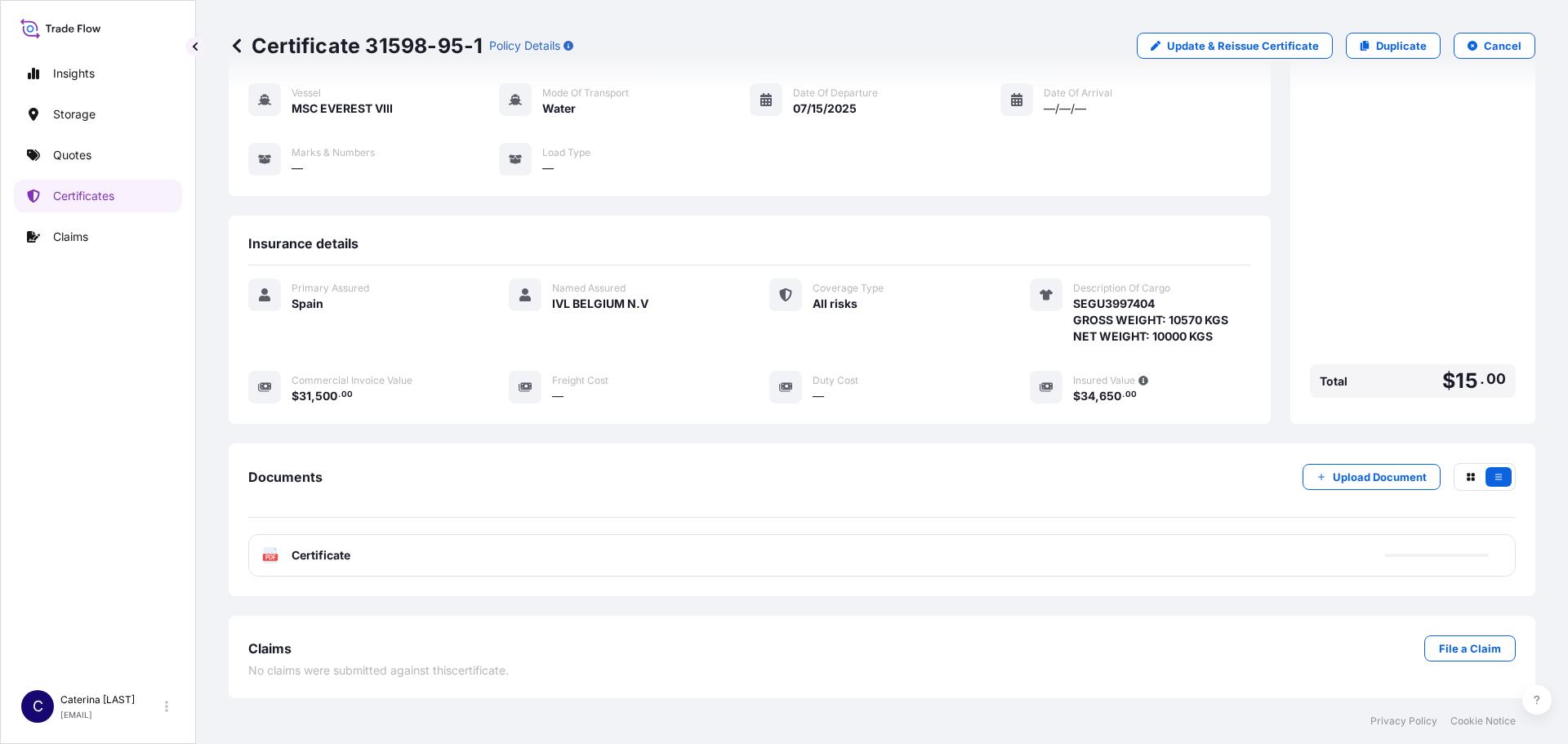 scroll, scrollTop: 196, scrollLeft: 0, axis: vertical 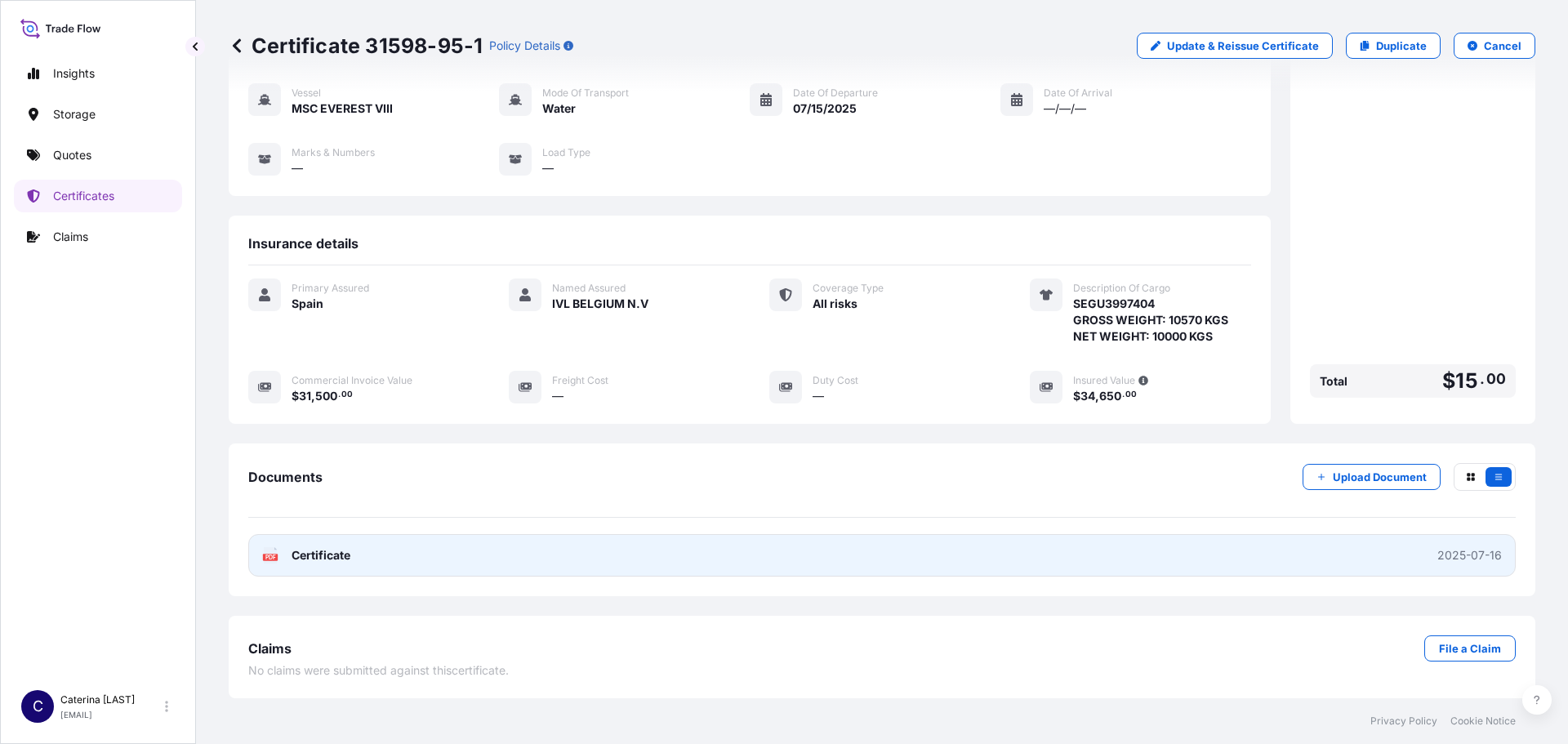 click on "Certificate" at bounding box center (321, 555) 